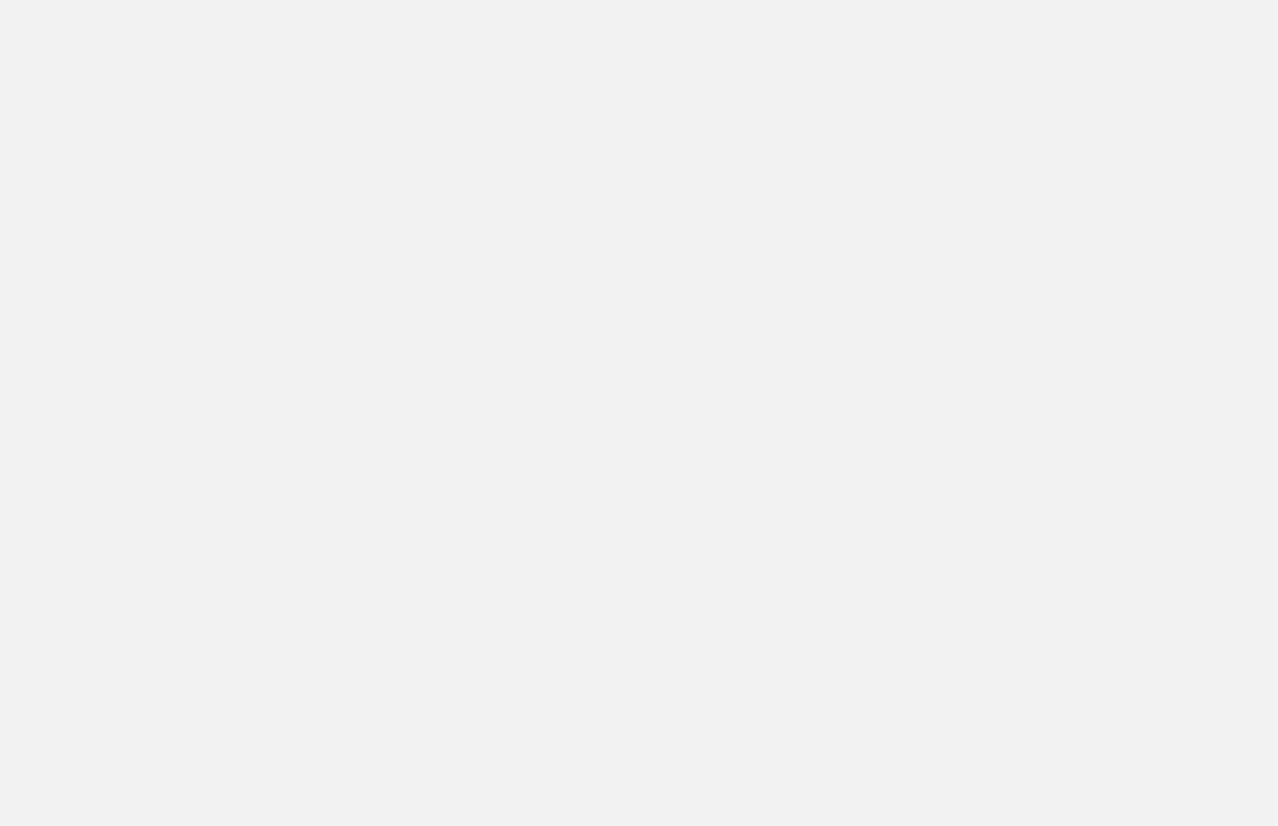 scroll, scrollTop: 0, scrollLeft: 0, axis: both 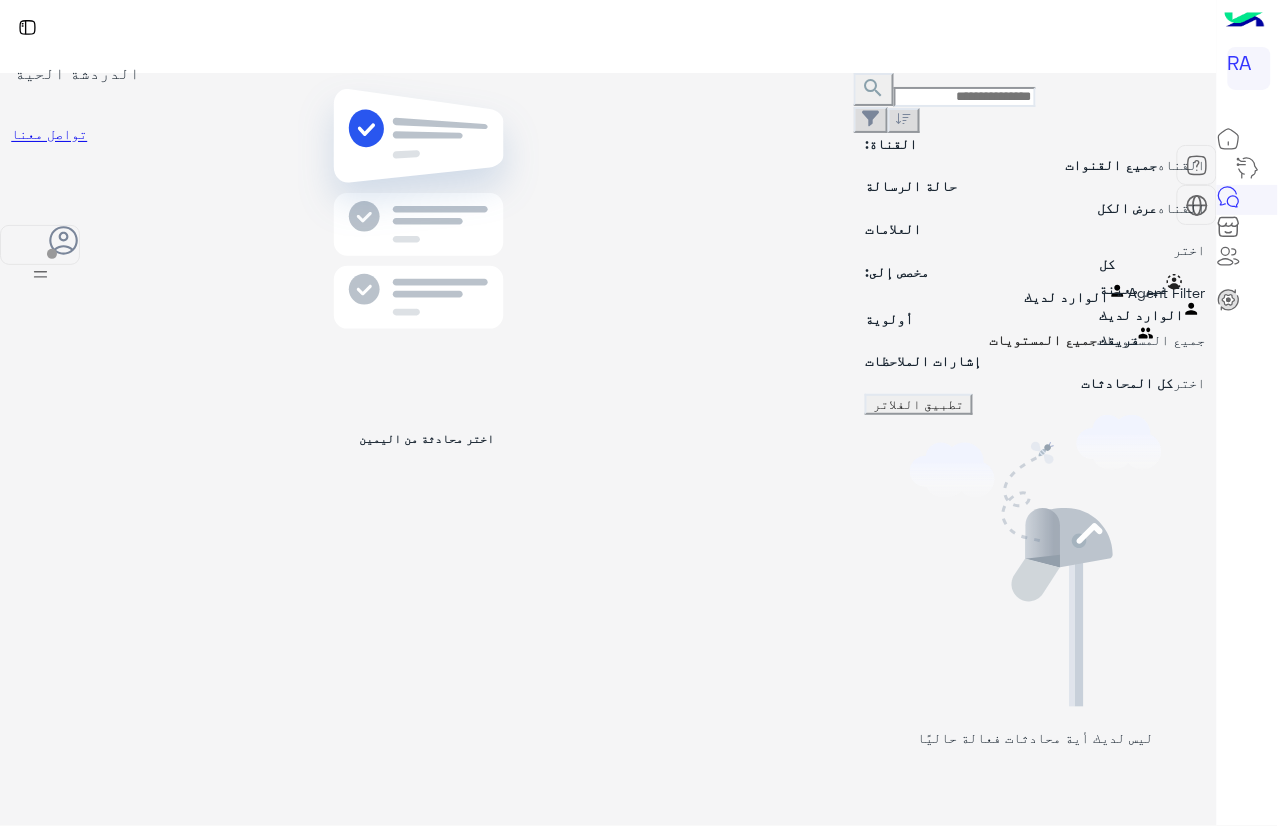 drag, startPoint x: 1132, startPoint y: 242, endPoint x: 1136, endPoint y: 301, distance: 59.135437 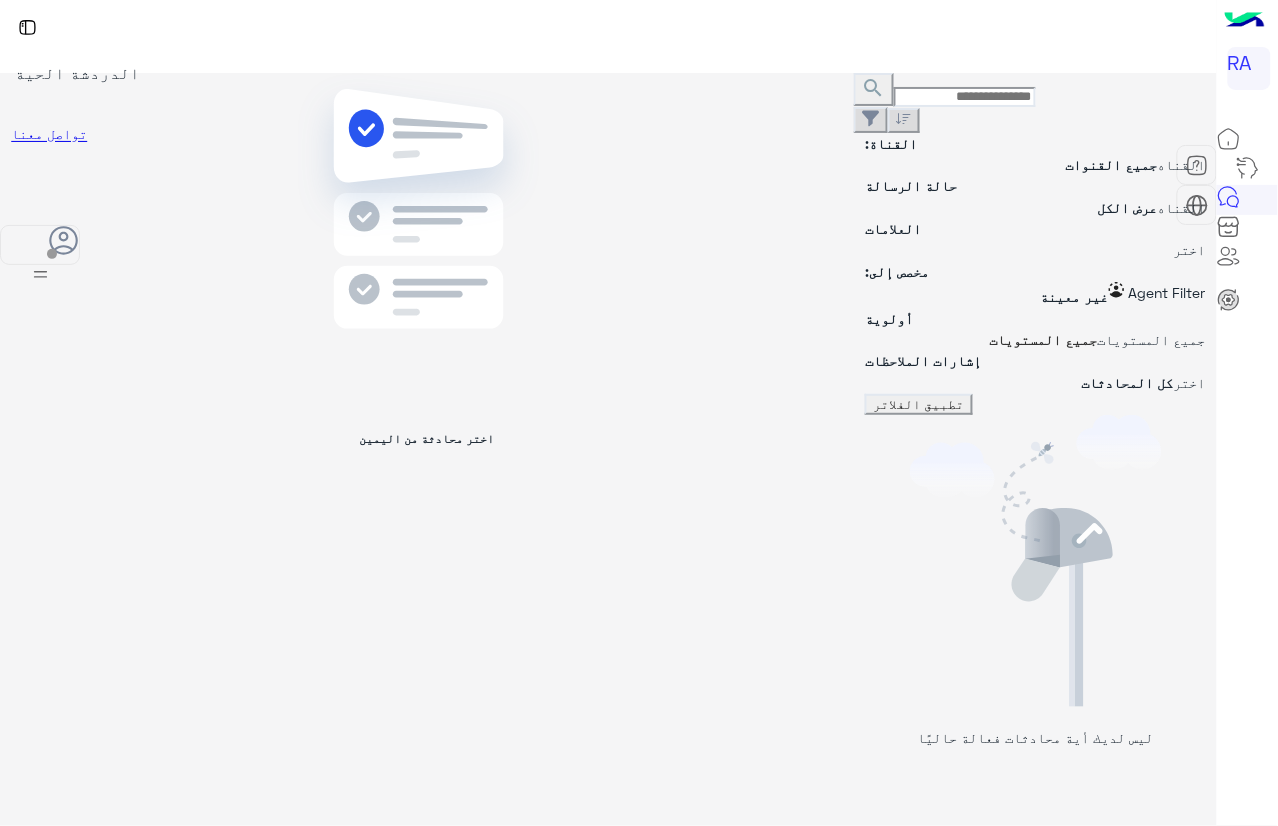 click on "تطبيق الفلاتر" at bounding box center [919, 404] 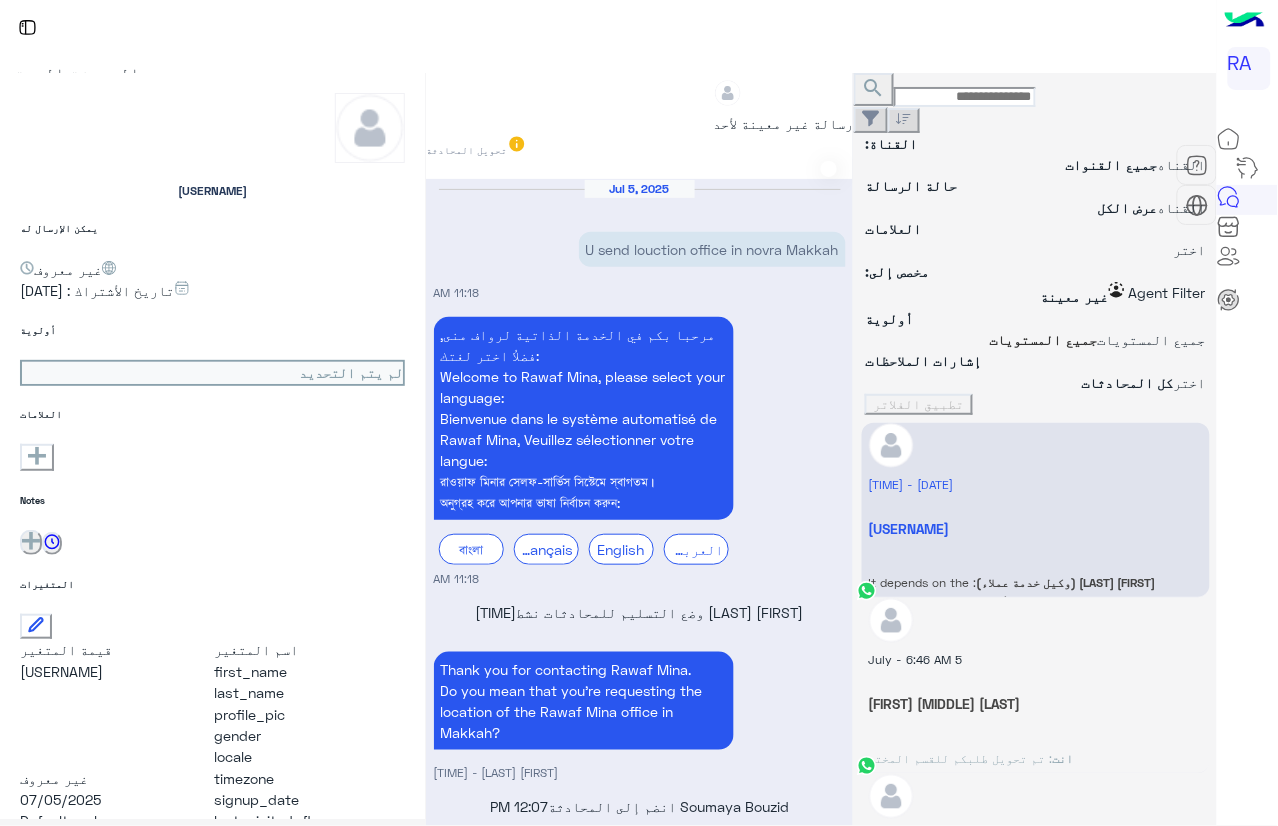 scroll, scrollTop: 1607, scrollLeft: 0, axis: vertical 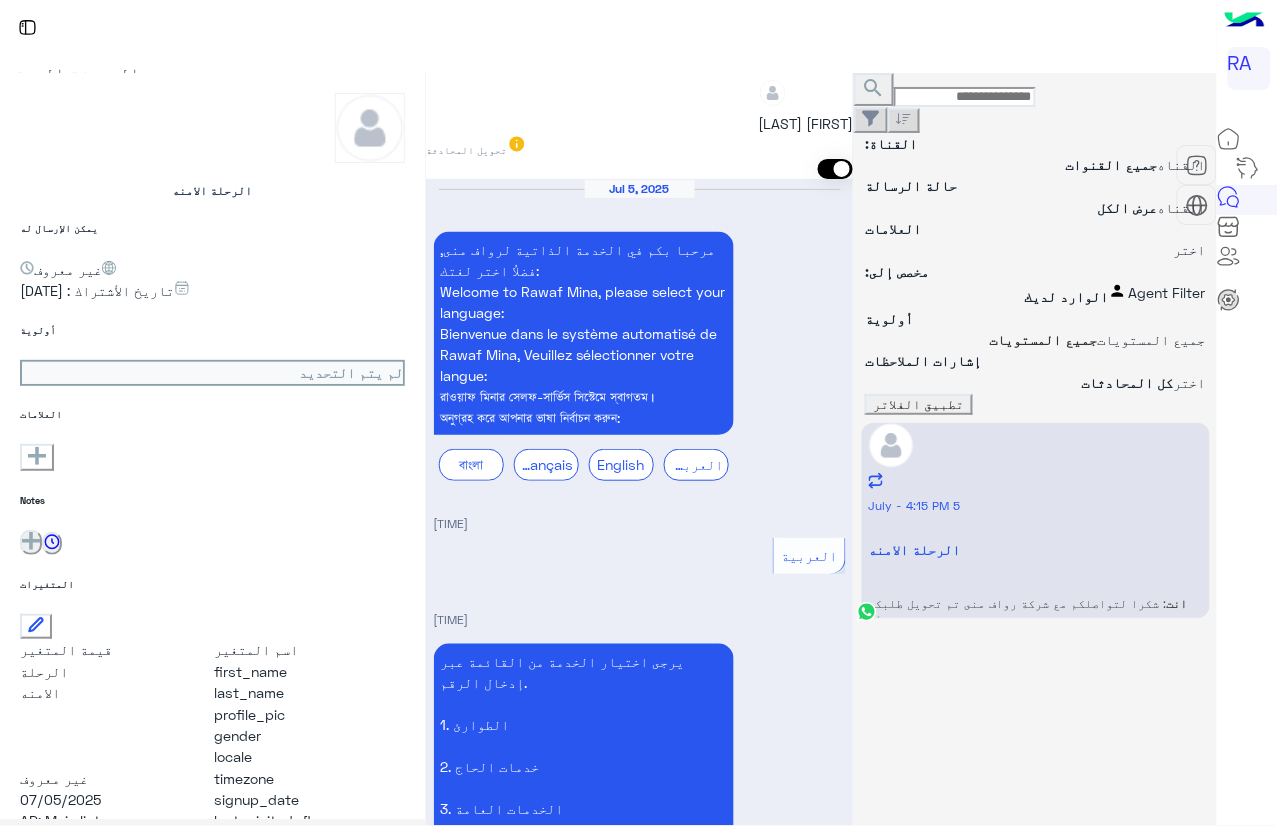 click at bounding box center (835, 169) 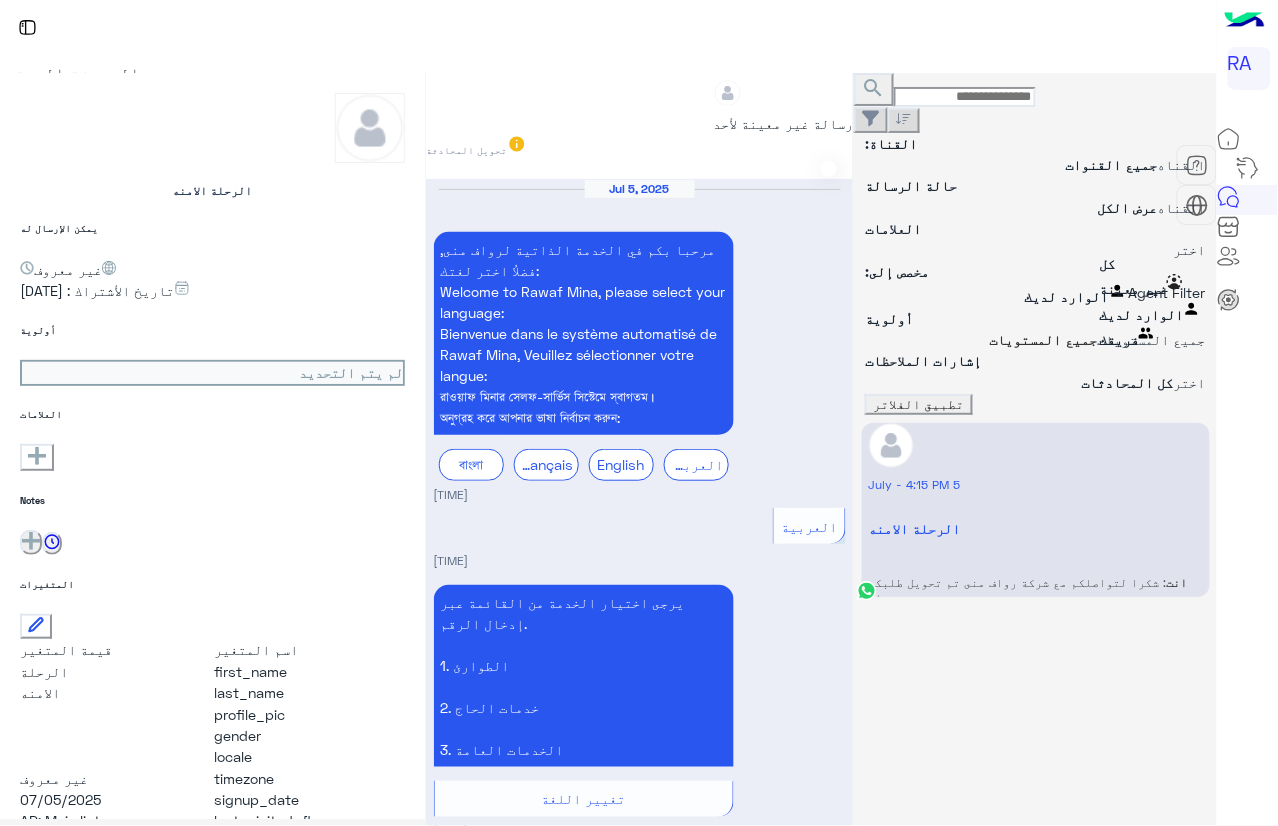 click at bounding box center [1035, 292] 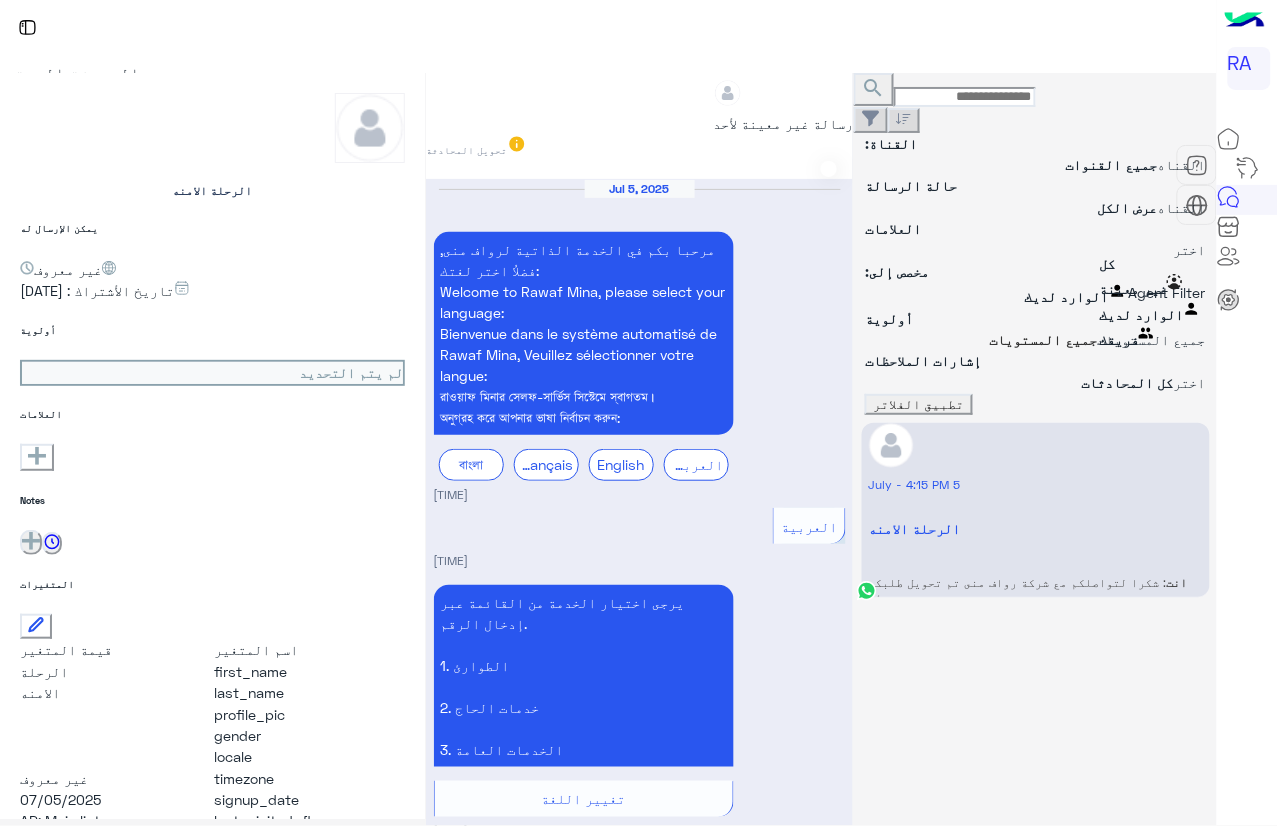 click on "غير معينة" at bounding box center (1133, 288) 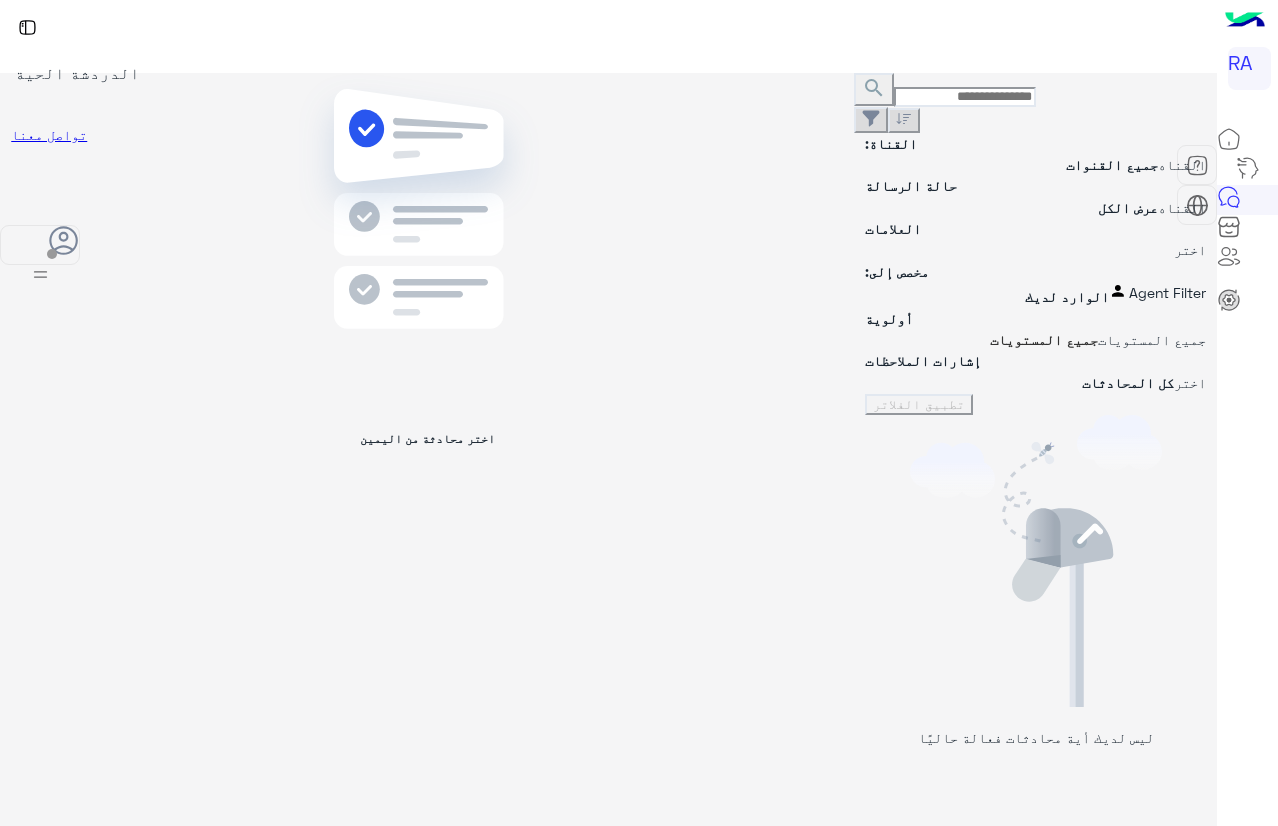 scroll, scrollTop: 0, scrollLeft: 0, axis: both 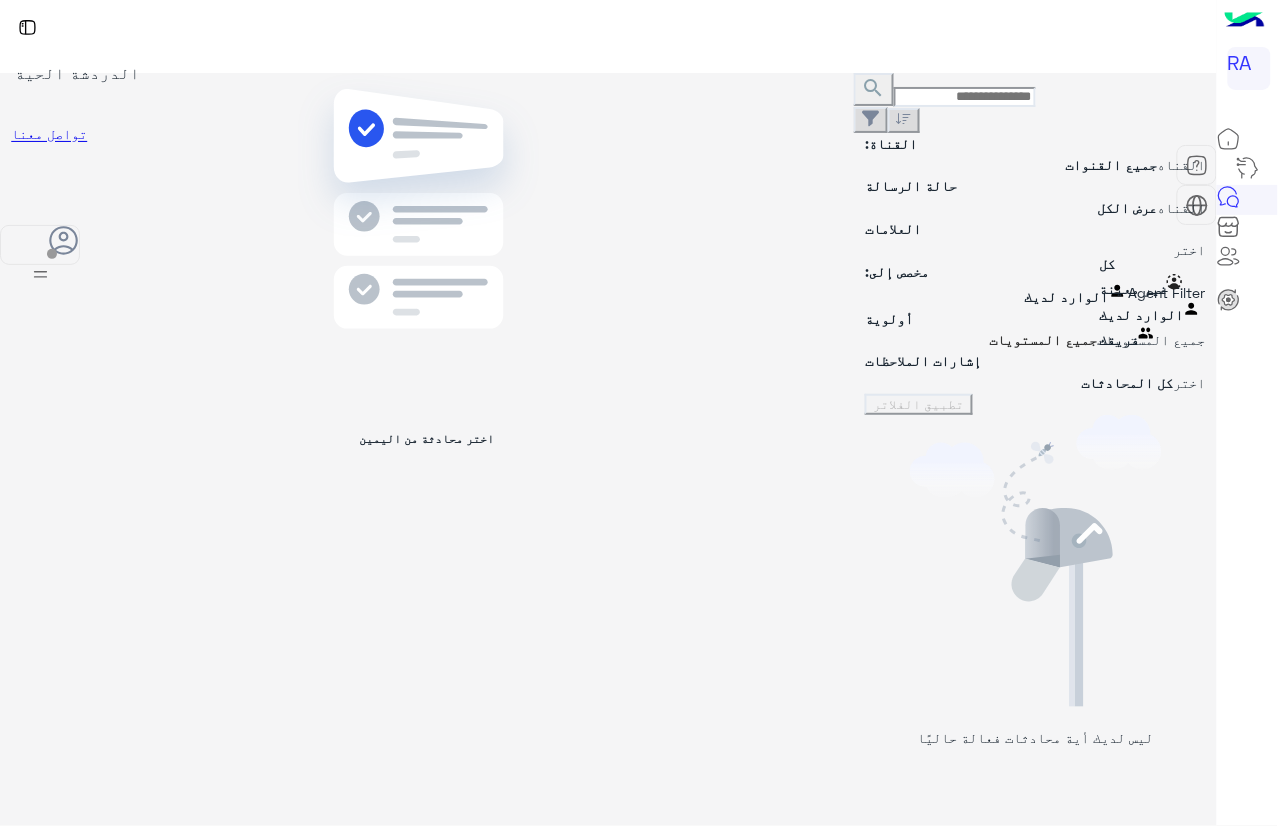 click at bounding box center (865, 295) 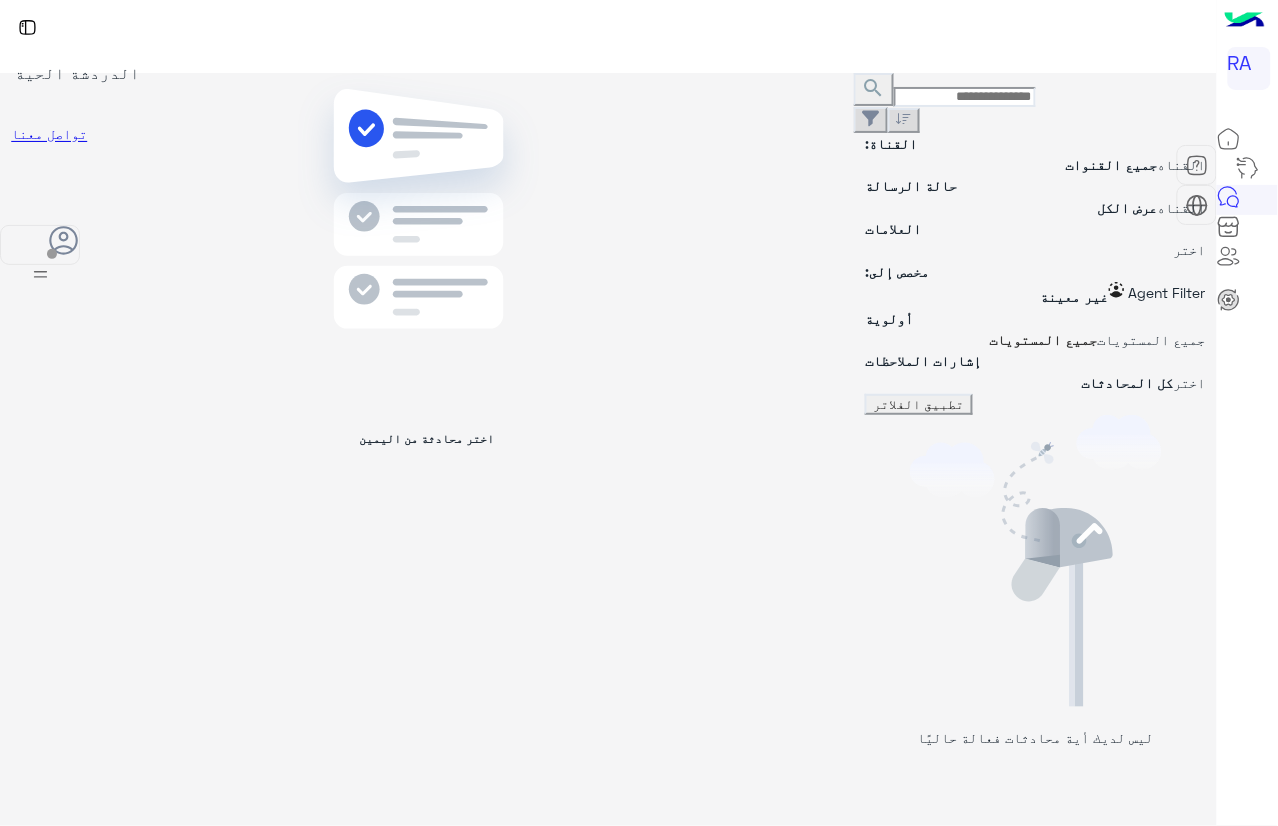 click on "تطبيق الفلاتر" at bounding box center (919, 404) 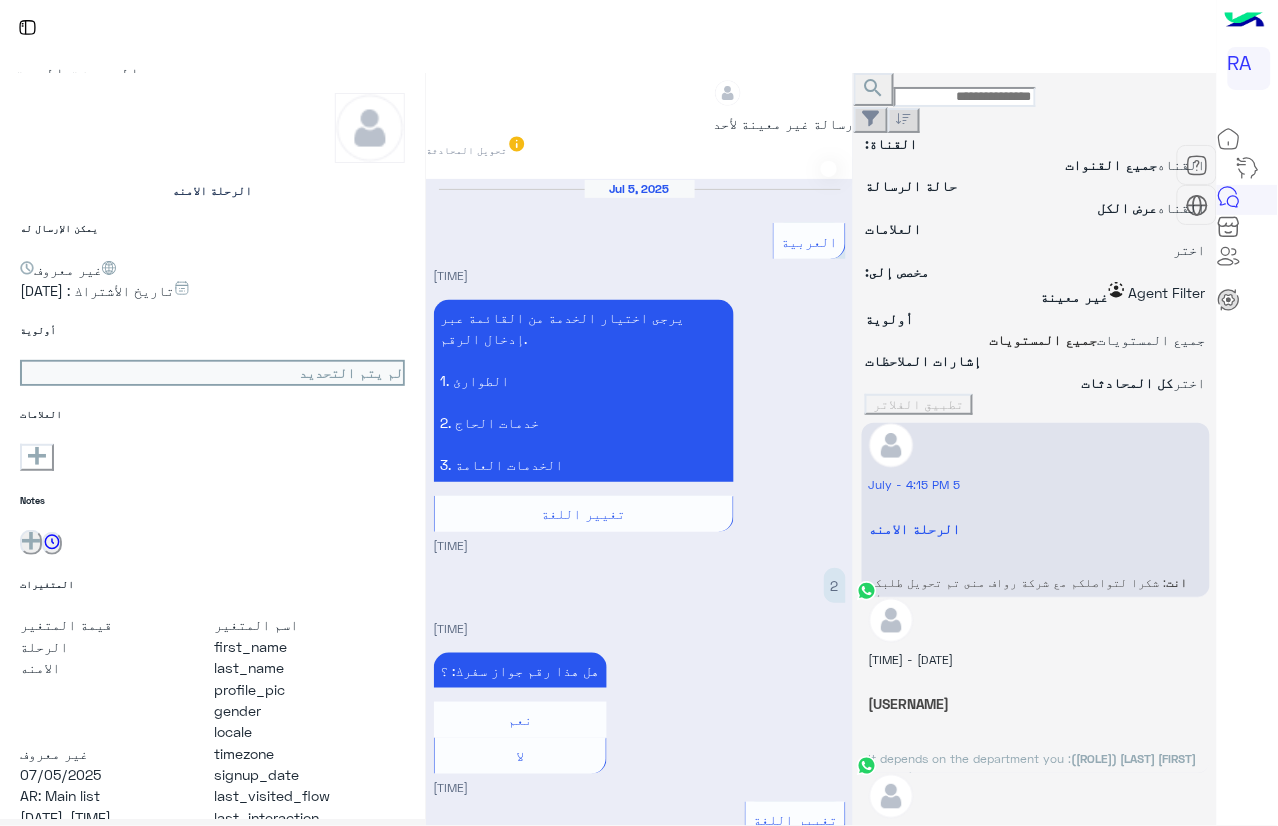 scroll, scrollTop: 2871, scrollLeft: 0, axis: vertical 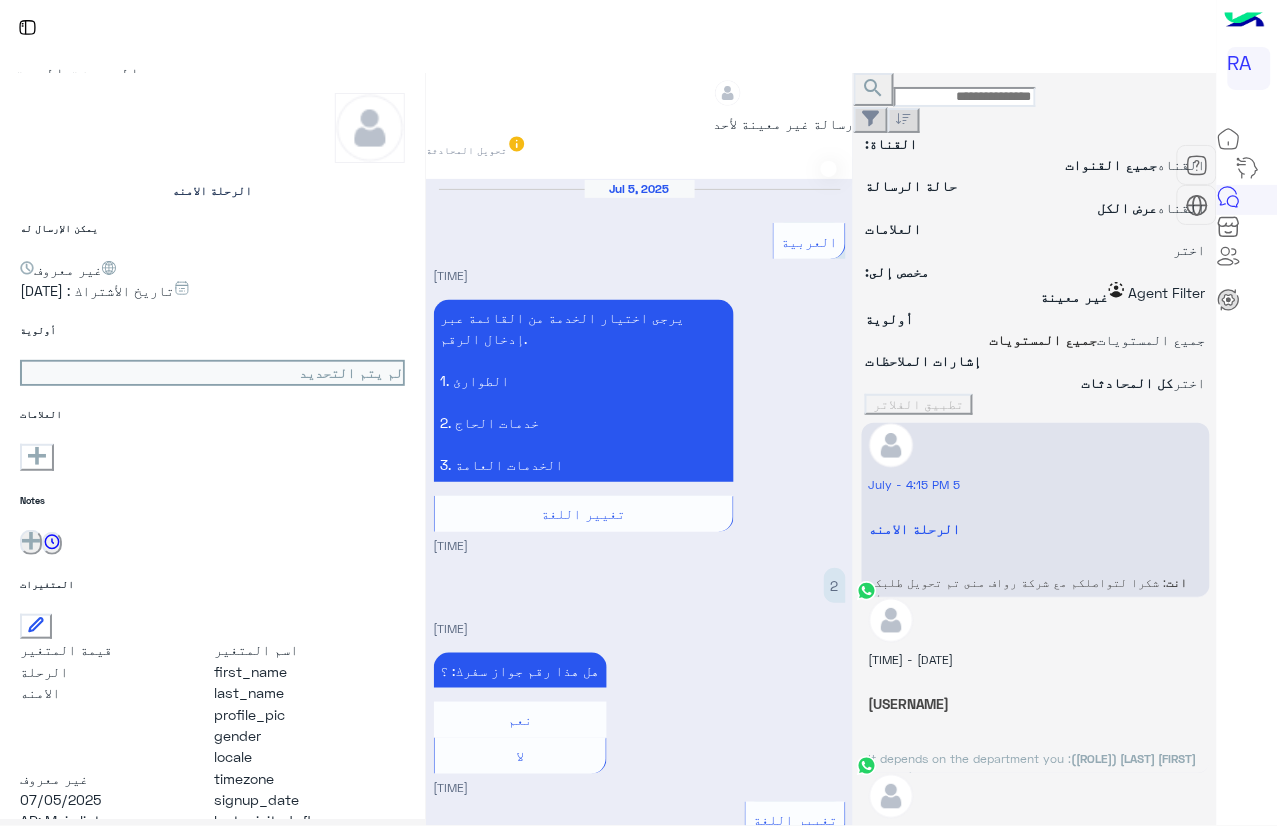 click on "حترام والتقدير، بسم الله الرحمن الرحيم السادة شركة رواف للحج المحترمين، السلام عليكم ورحمة الله وبركاته، تحية طيبة وبعد، نحن في شركة الرحلة الآمنة للسفر والسياحة نتقدم إليكم بخالص الاحترام والتقدير، ونود أن نعرب عن رغبتنا الصادقة في التعاون معكم في موسم الحج القادم، والعمل تحت مظلتكم الكريمة كمكتب معتمد لتنسيق خدمات الحجاج. نؤكد لكم اهتمامنا العالي بالتعاون معكم وحرصنا على تقديم خدمات احترافية تليق بسمعة شركتكم المرموقة في هذا المجال. شاكرين ومقدّرين حسن تعاونكم، وتفضلوا بقبول فائق الاحترام الاسم: رغد الحربي رقم التواصل: [0534470844] السجل التجاري :7049030807" at bounding box center (640, 3130) 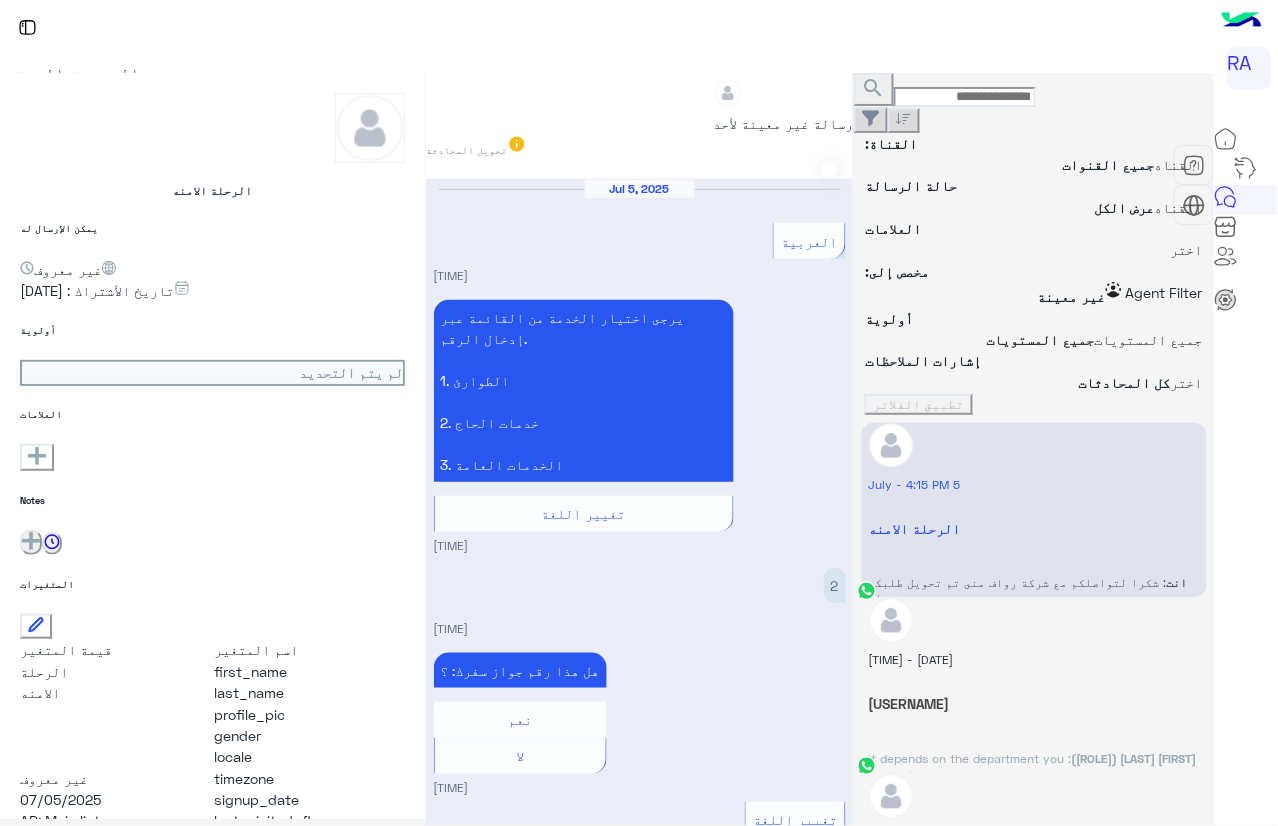 click on "إعادة تحميل" at bounding box center (1212, 1178) 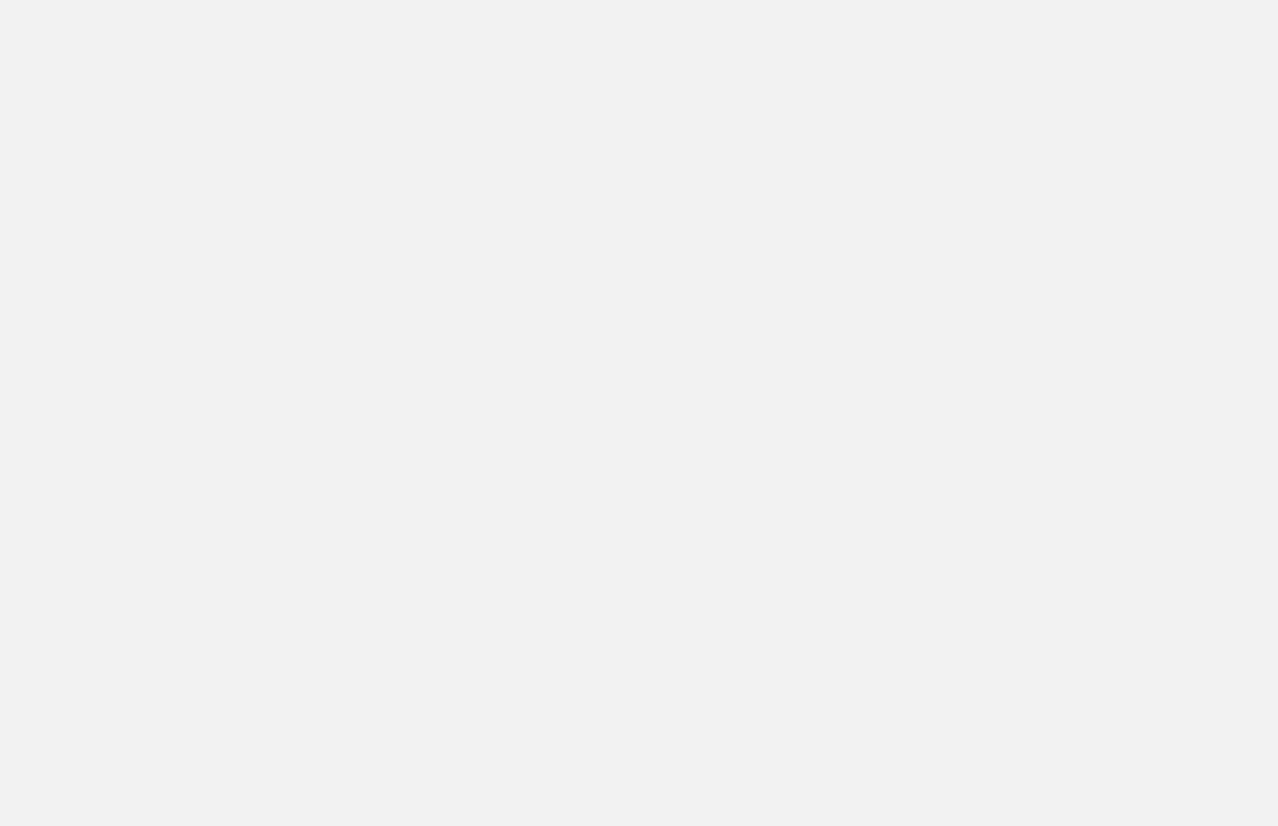 scroll, scrollTop: 0, scrollLeft: 0, axis: both 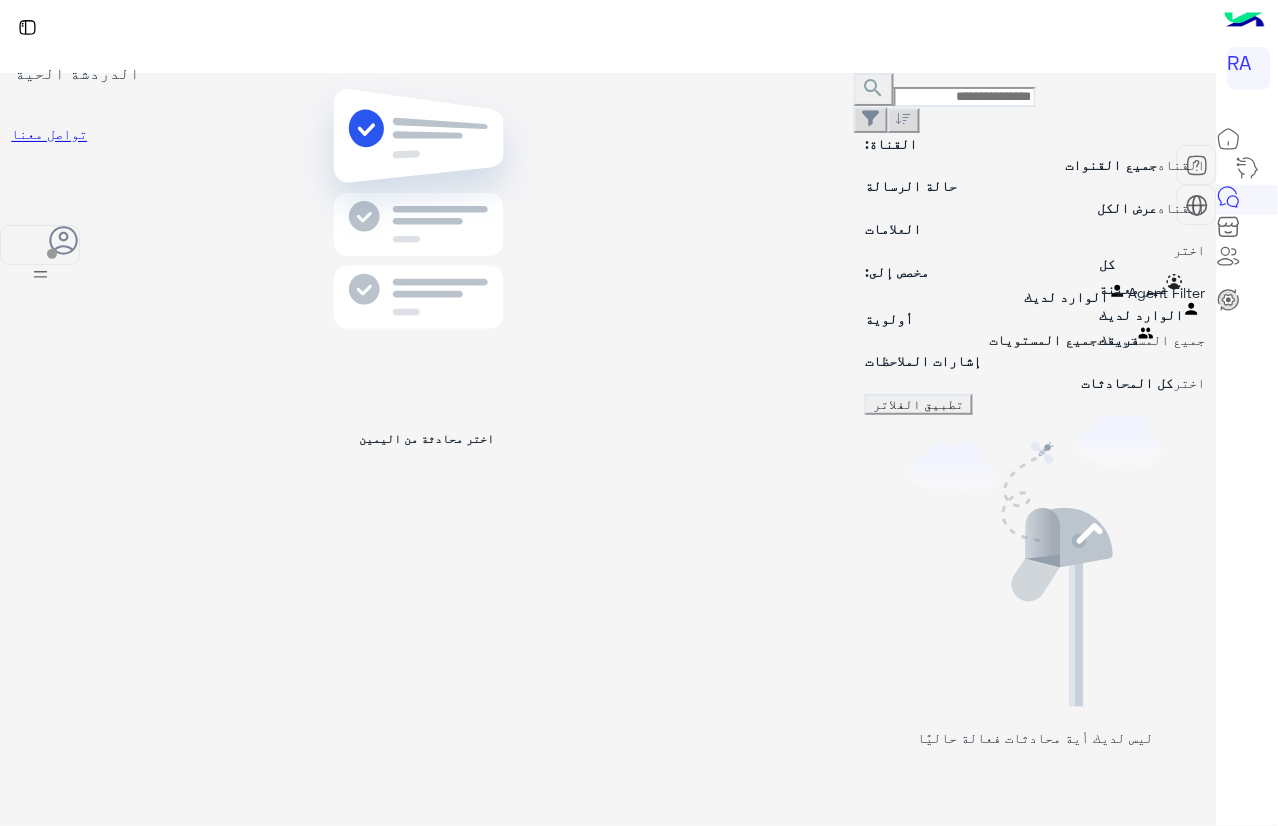 click at bounding box center [865, 295] 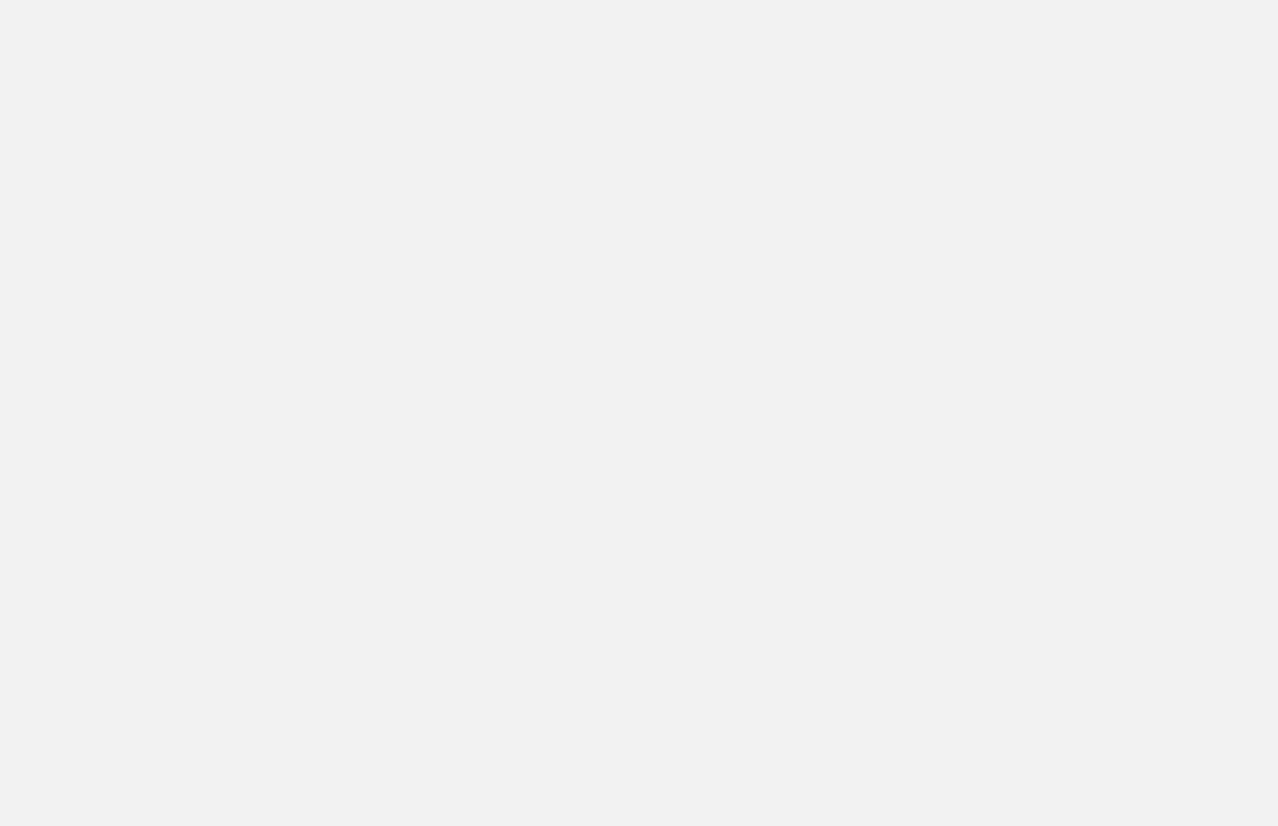 scroll, scrollTop: 0, scrollLeft: 0, axis: both 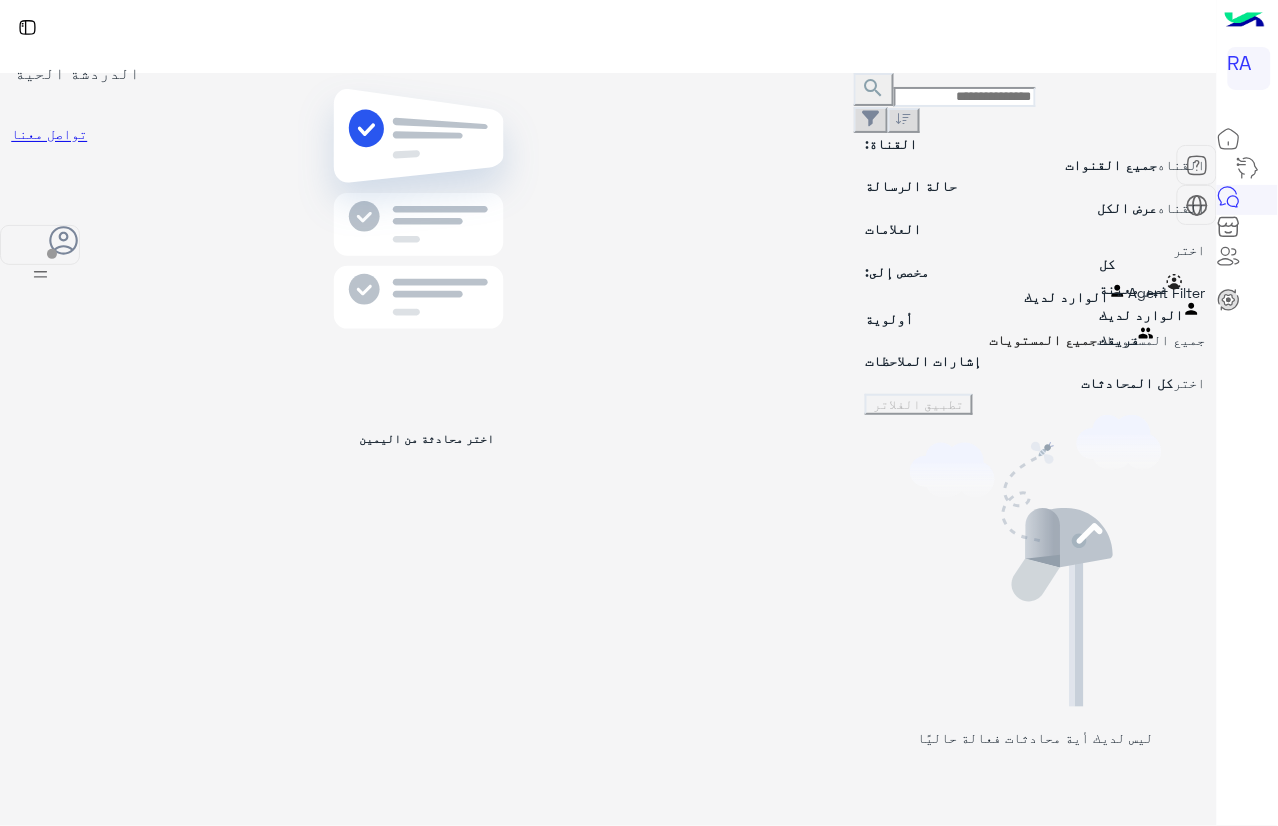 click at bounding box center [1035, 292] 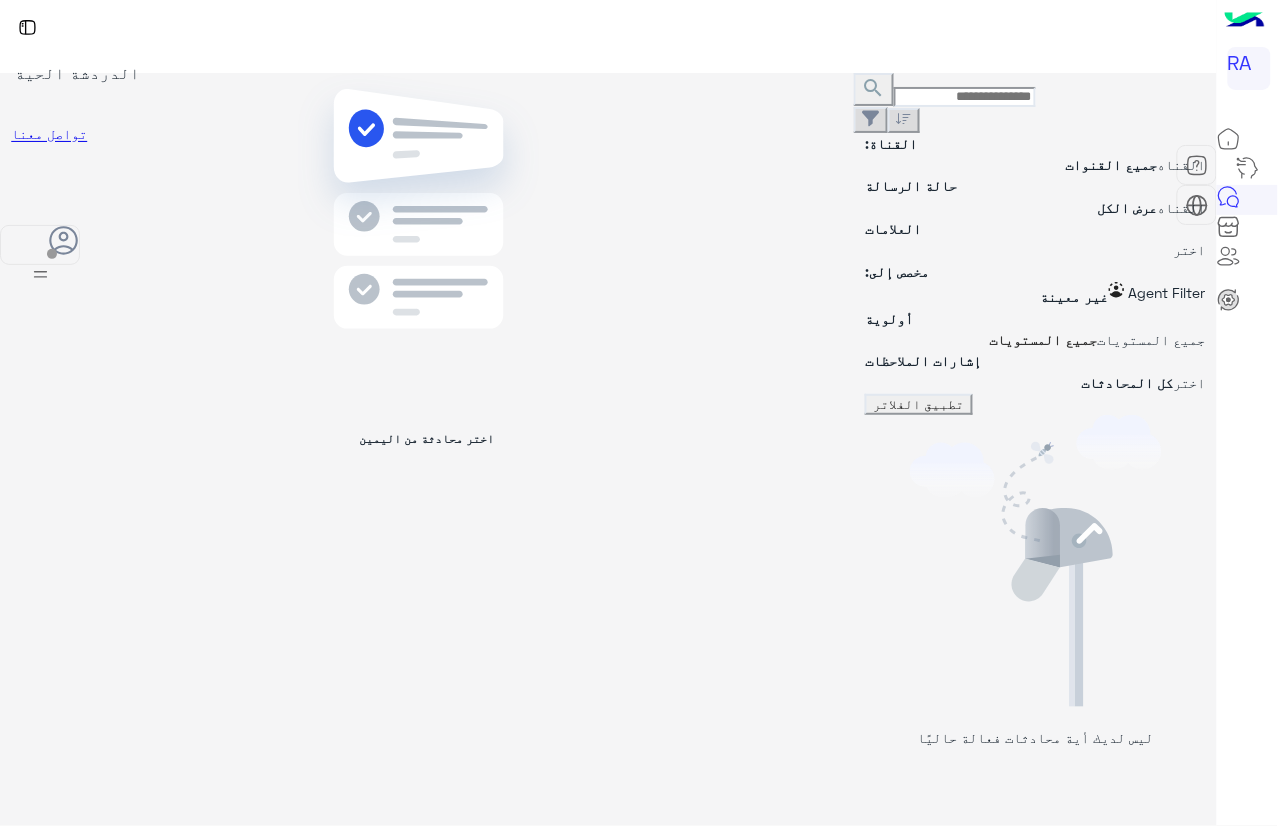 click on "تطبيق الفلاتر" at bounding box center (919, 404) 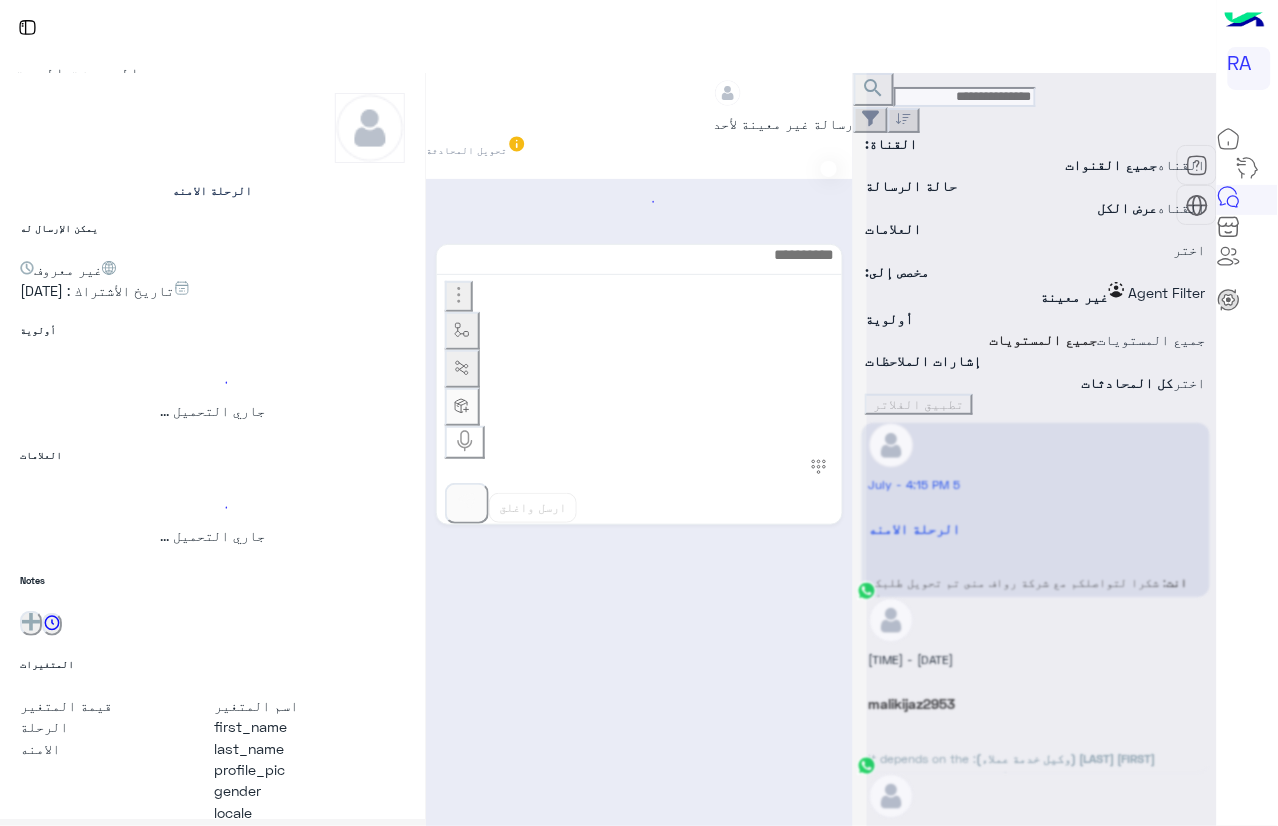 scroll, scrollTop: 2871, scrollLeft: 0, axis: vertical 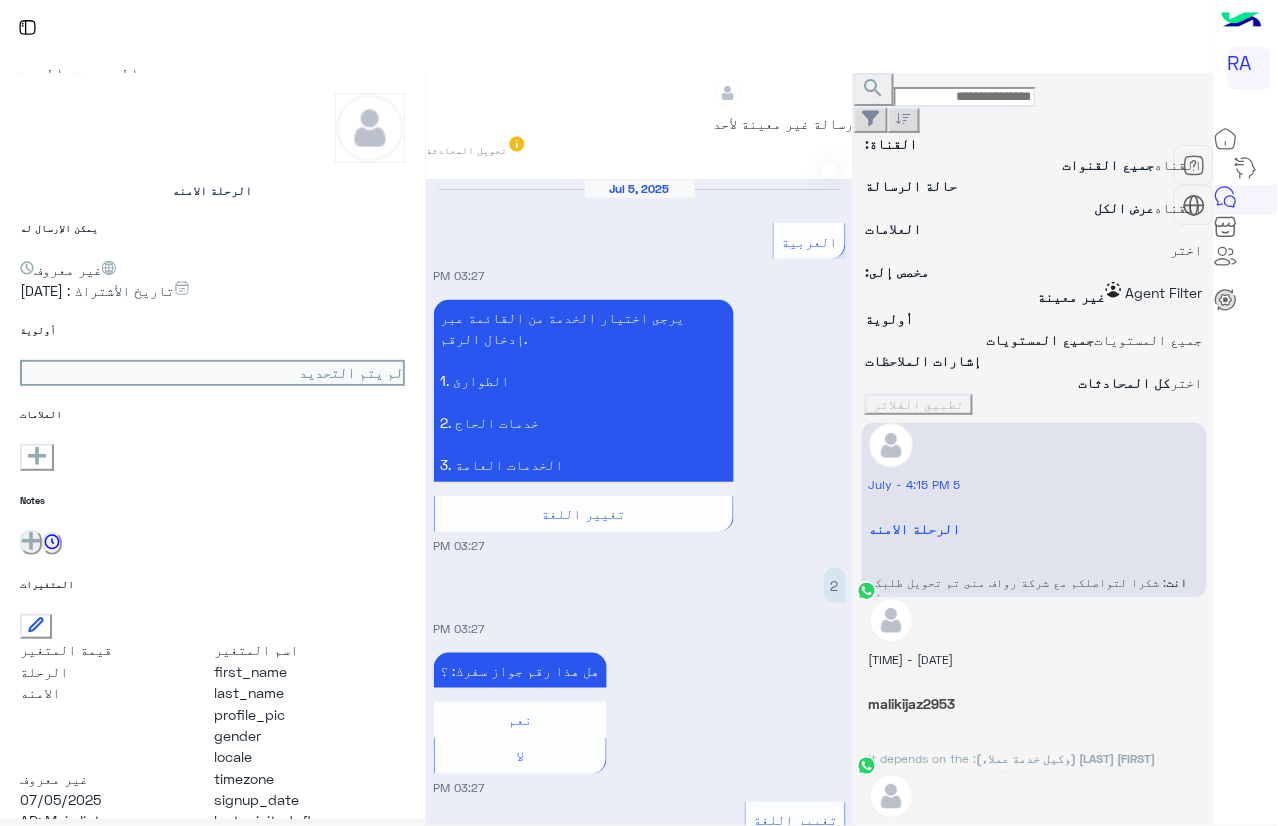 click on "إعادة تحميل" at bounding box center [1212, 1178] 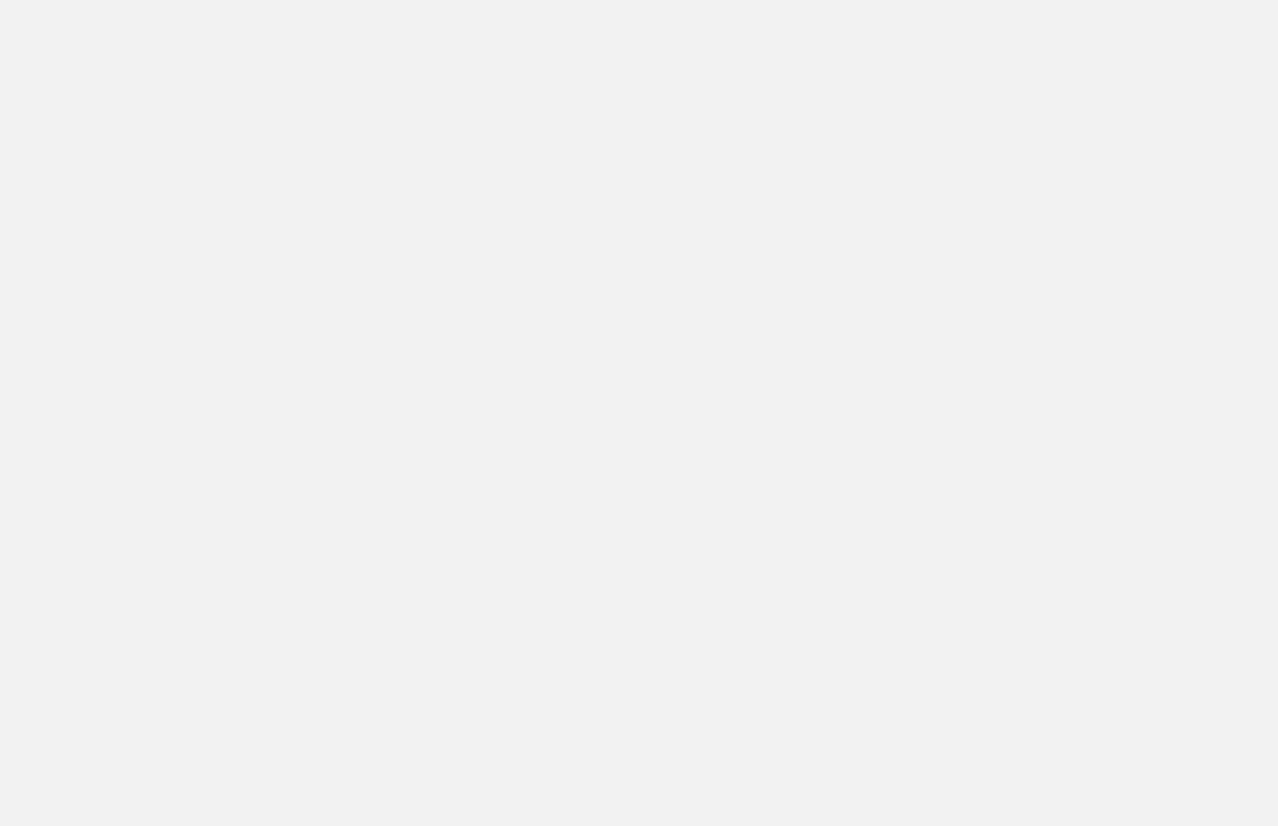 scroll, scrollTop: 0, scrollLeft: 0, axis: both 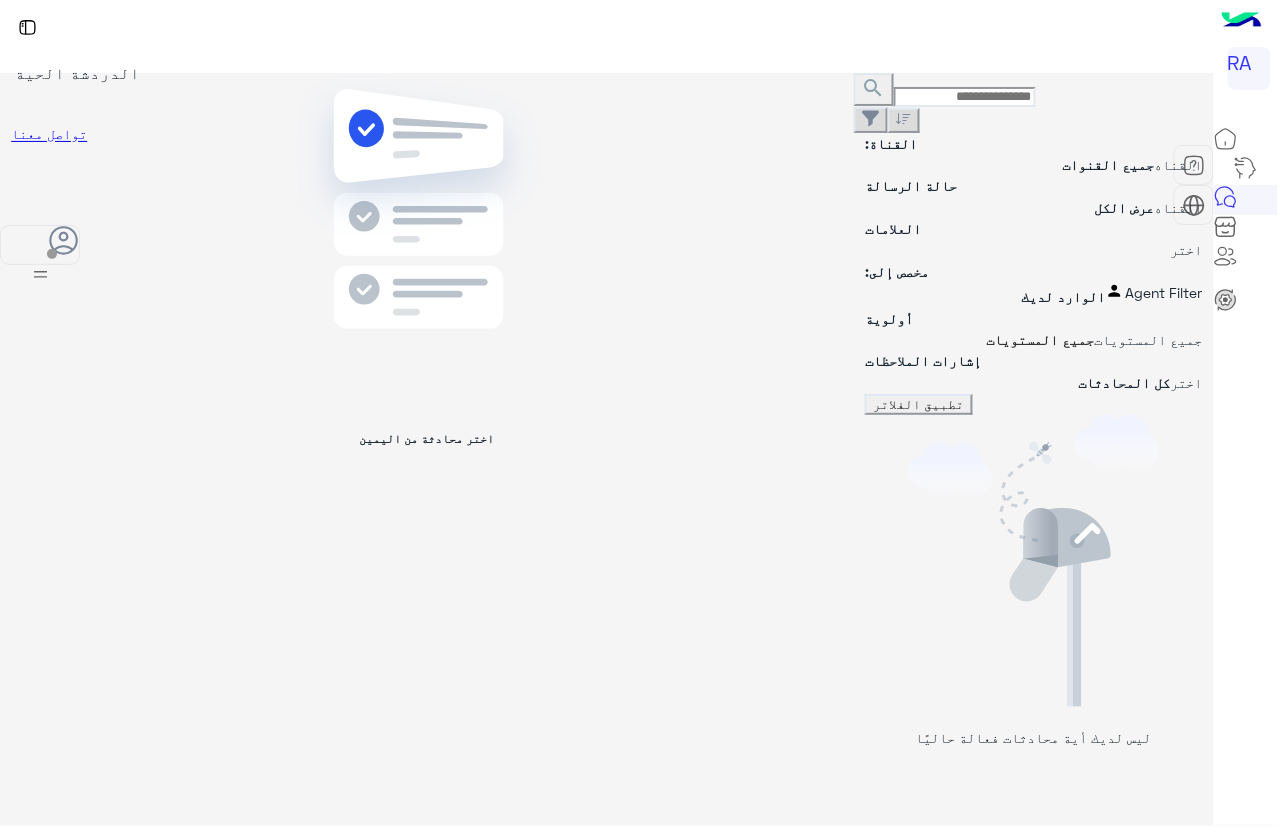 click on "إعادة تحميل" at bounding box center (1212, 905) 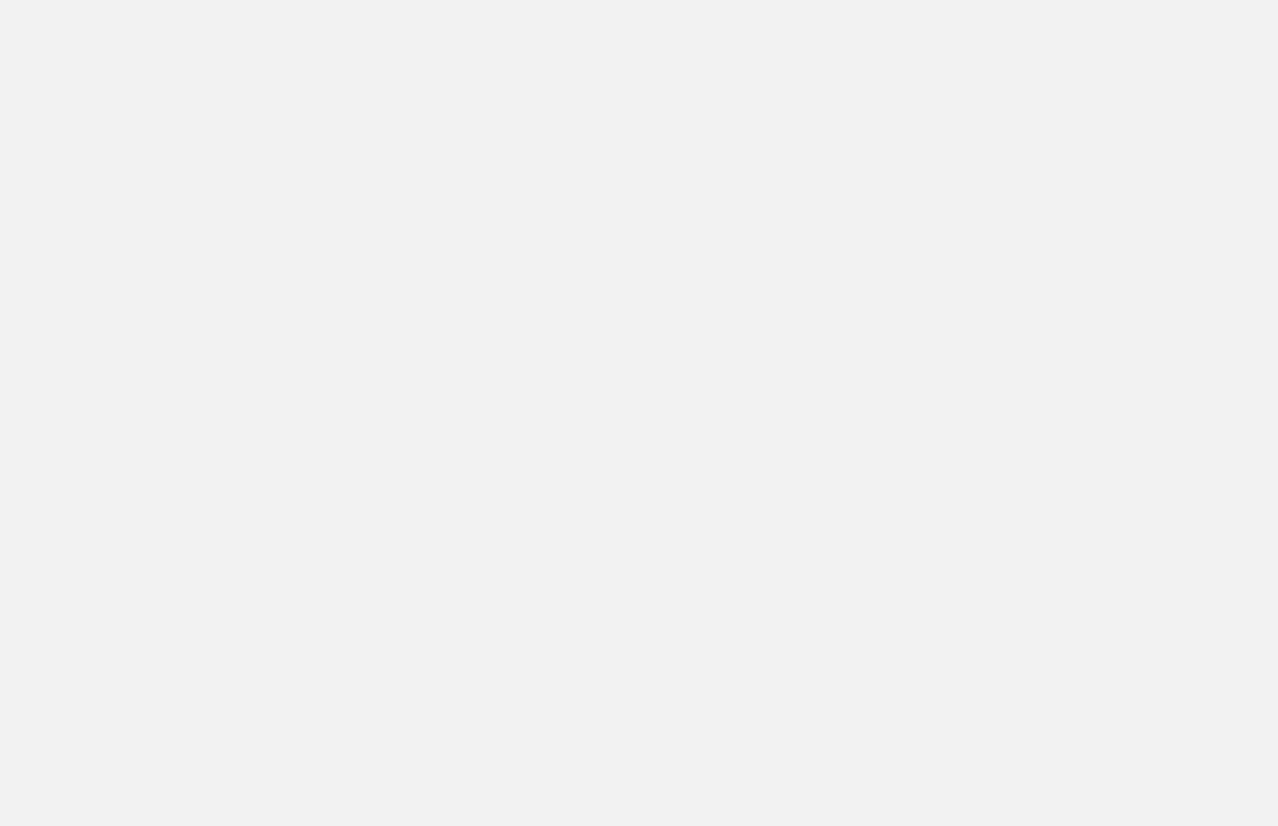 scroll, scrollTop: 0, scrollLeft: 0, axis: both 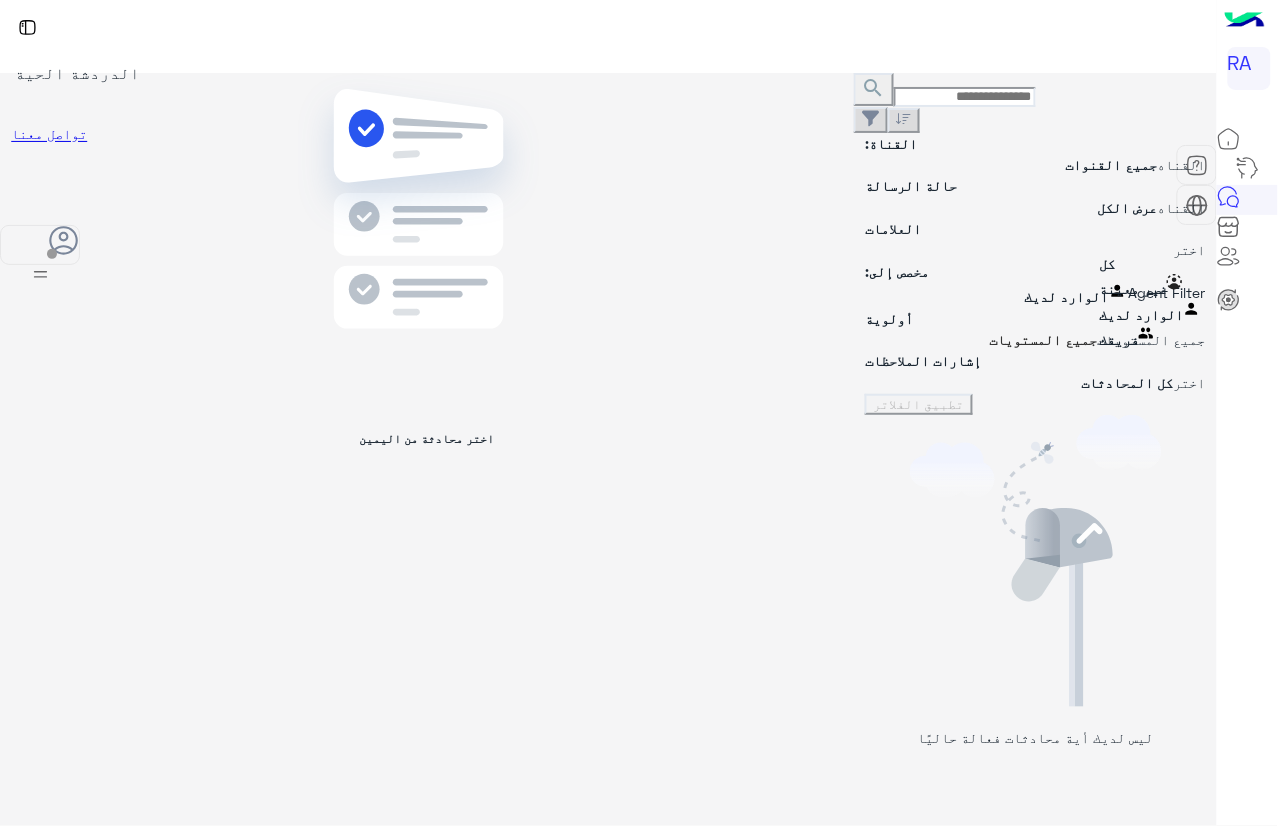click at bounding box center [1035, 292] 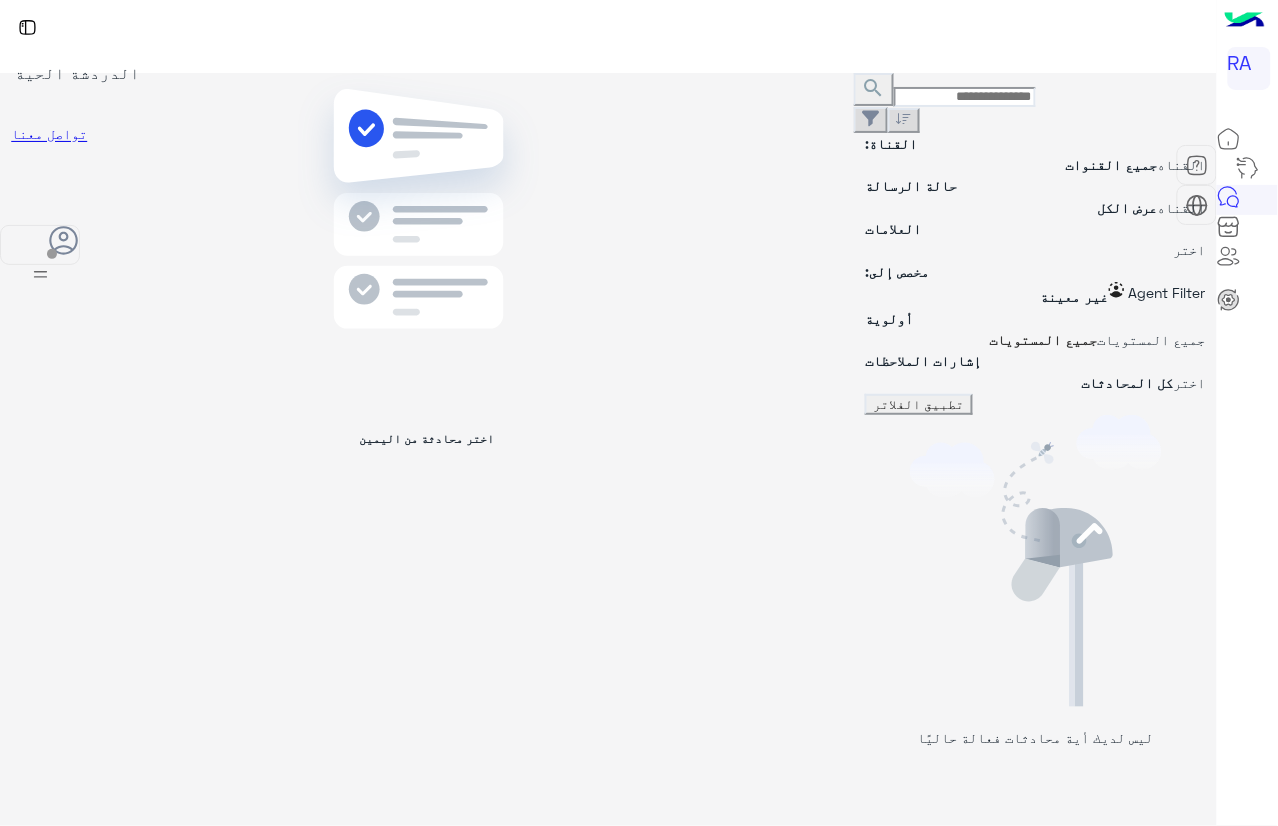 click on "تطبيق الفلاتر" at bounding box center [919, 404] 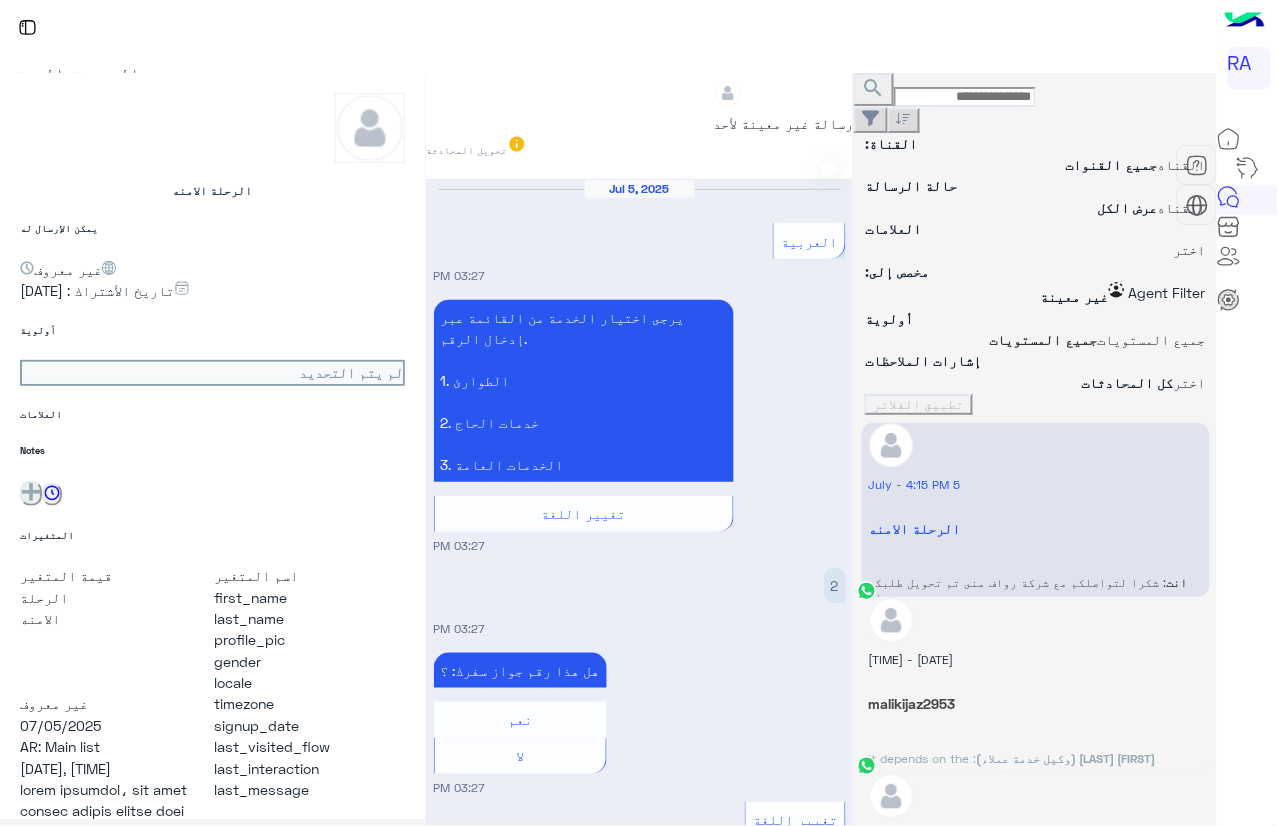 scroll, scrollTop: 2871, scrollLeft: 0, axis: vertical 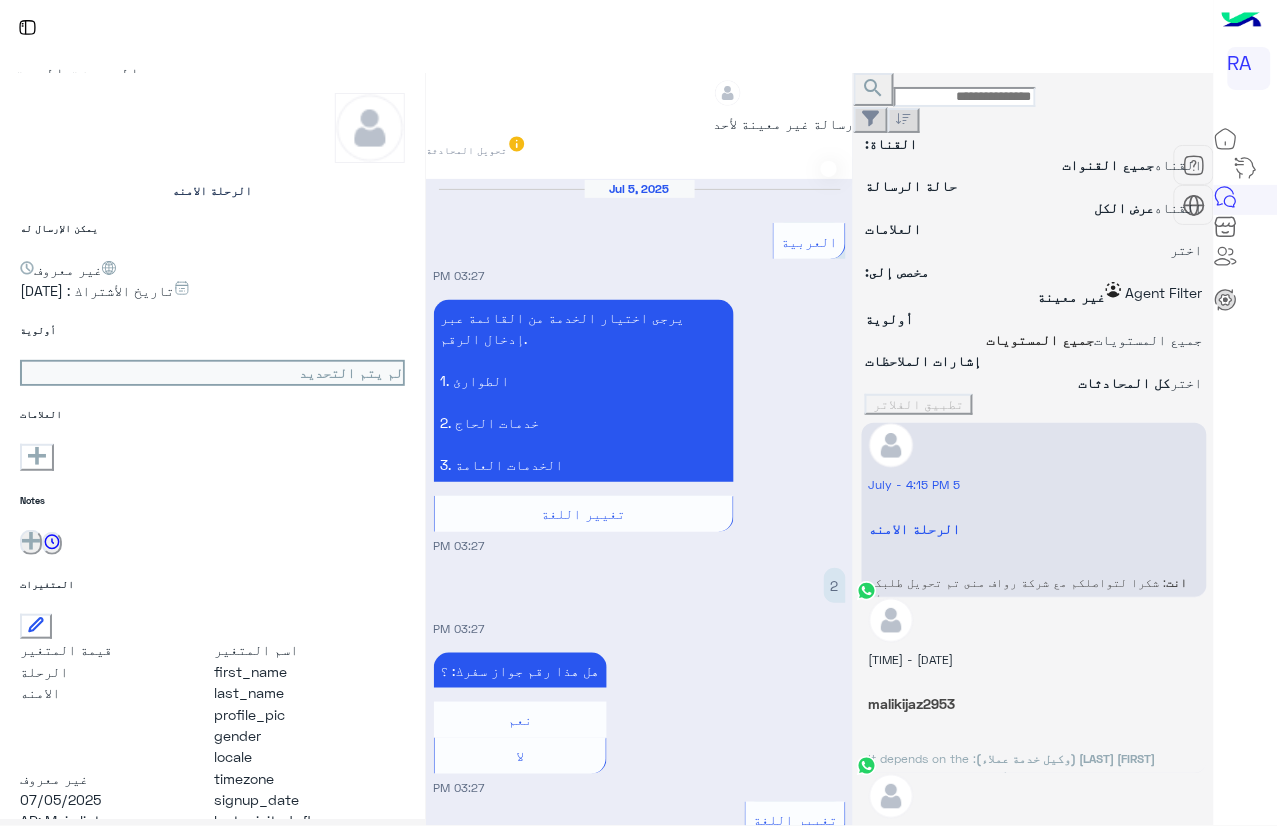 click on "إعادة تحميل" at bounding box center (1212, 1178) 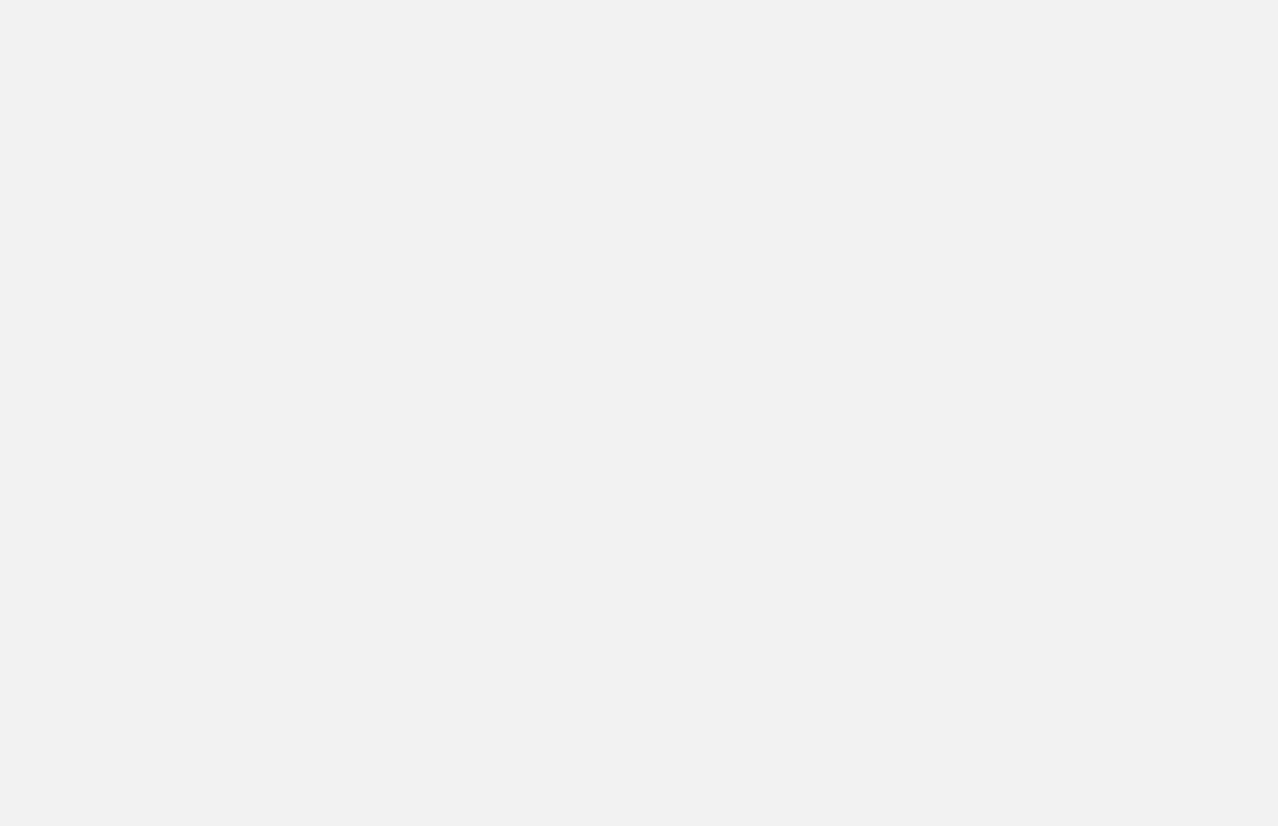 scroll, scrollTop: 0, scrollLeft: 0, axis: both 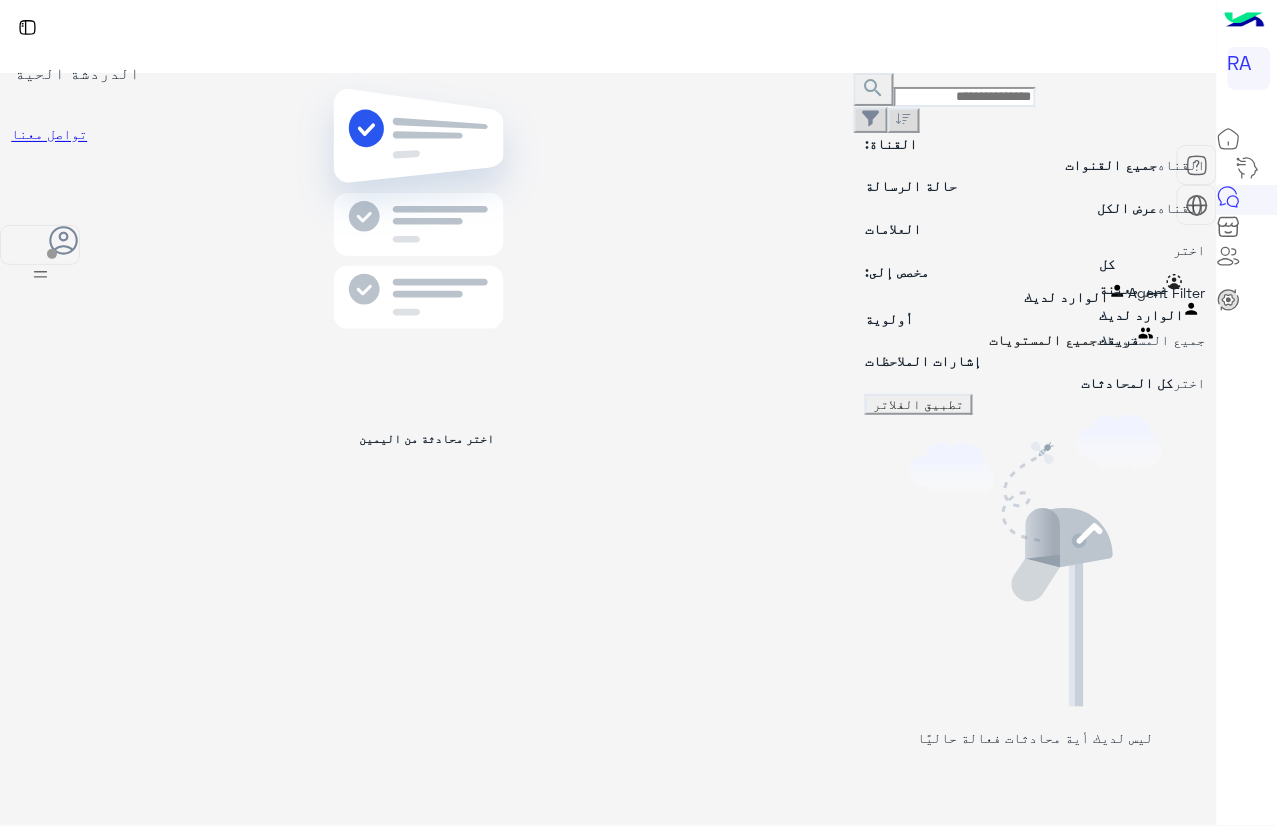 click at bounding box center [1035, 292] 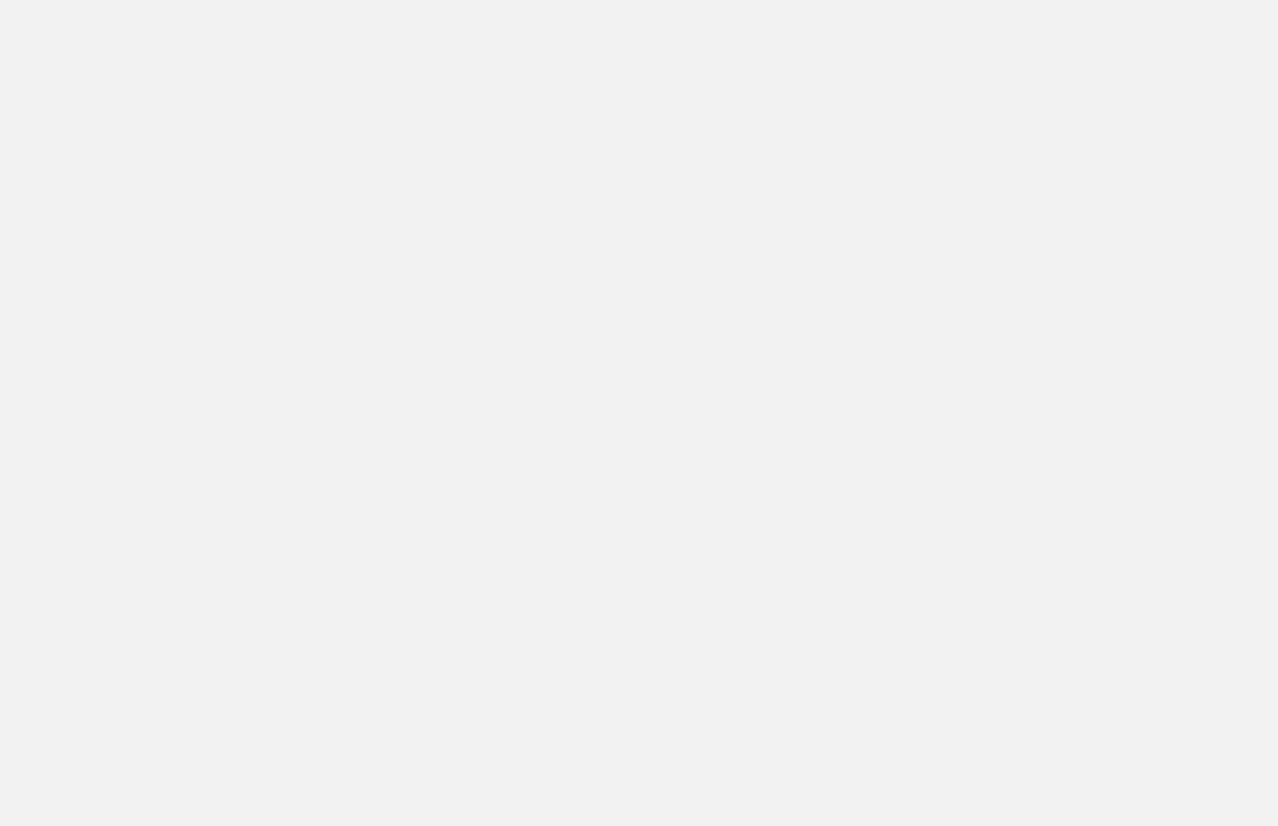 scroll, scrollTop: 0, scrollLeft: 0, axis: both 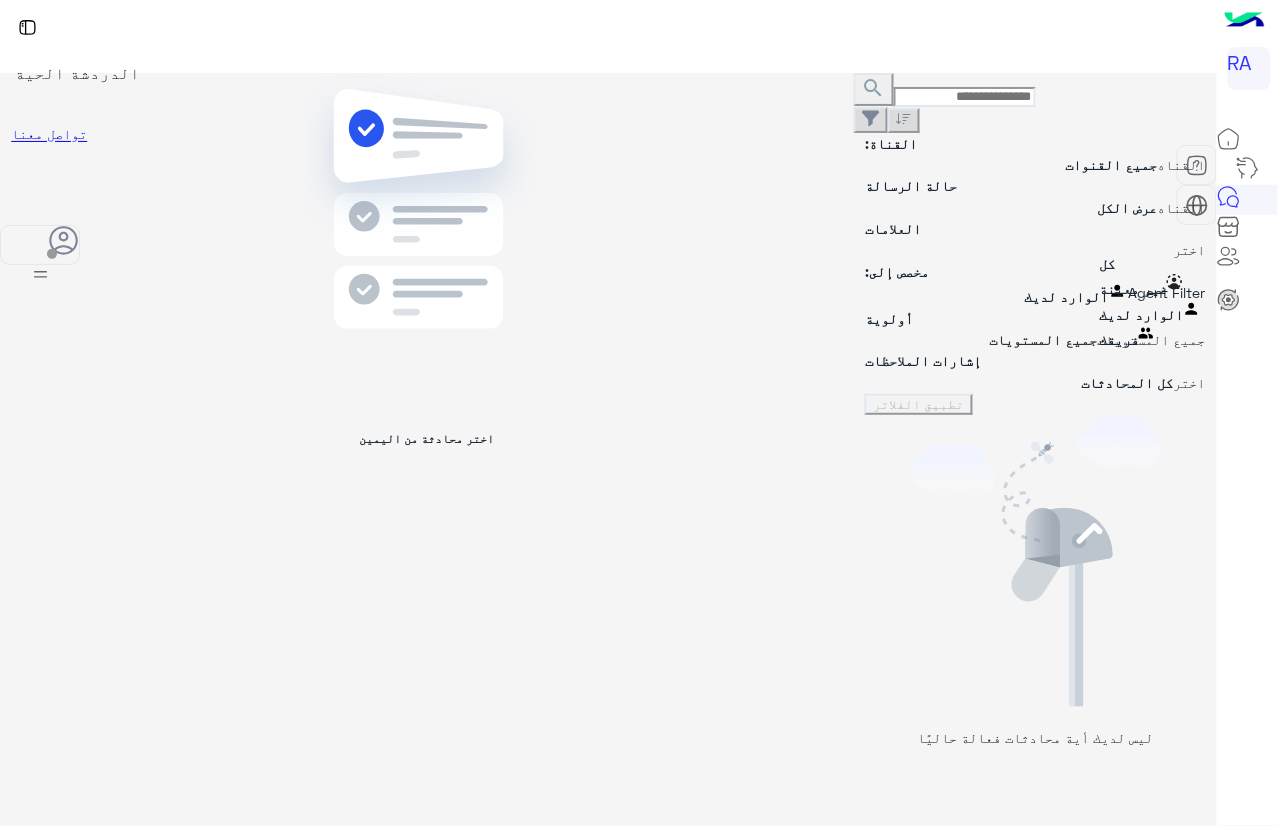 click at bounding box center (1035, 292) 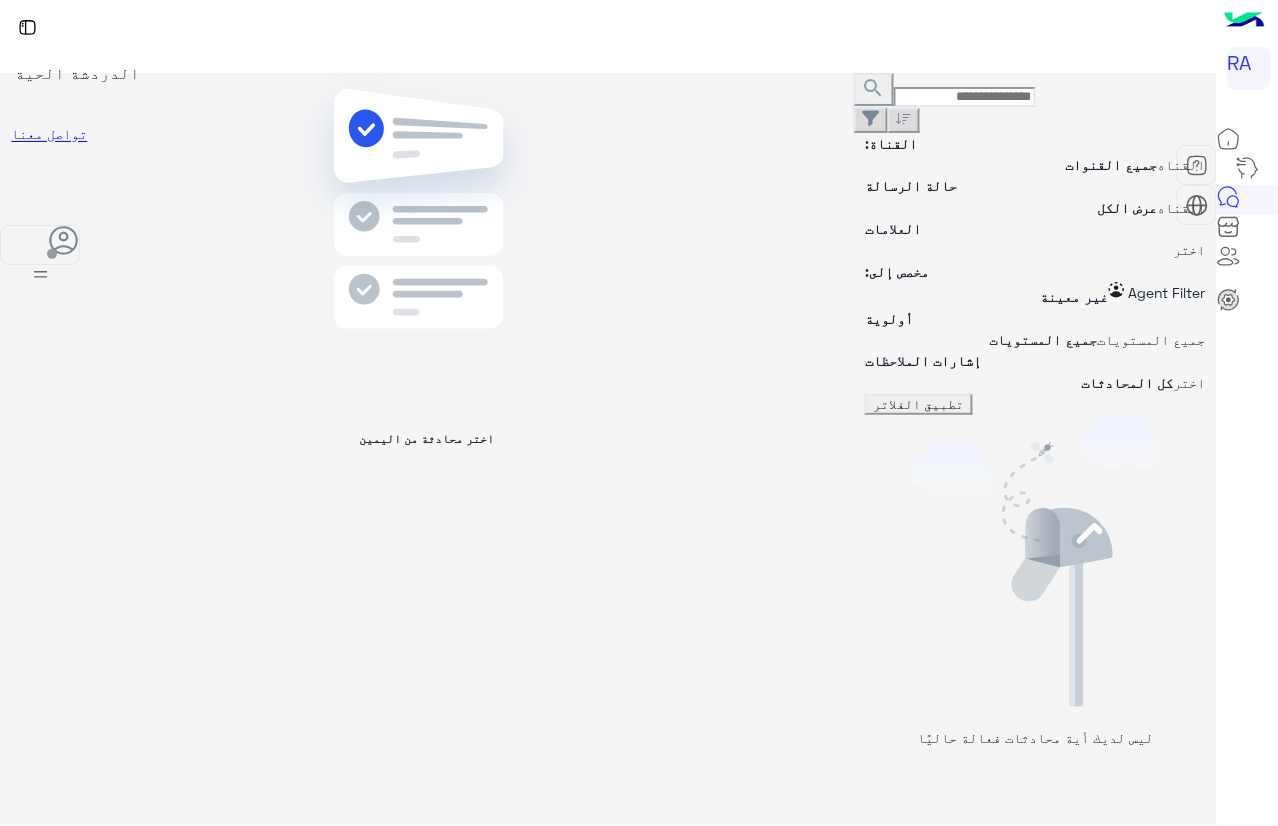 click on "تطبيق الفلاتر" at bounding box center [919, 404] 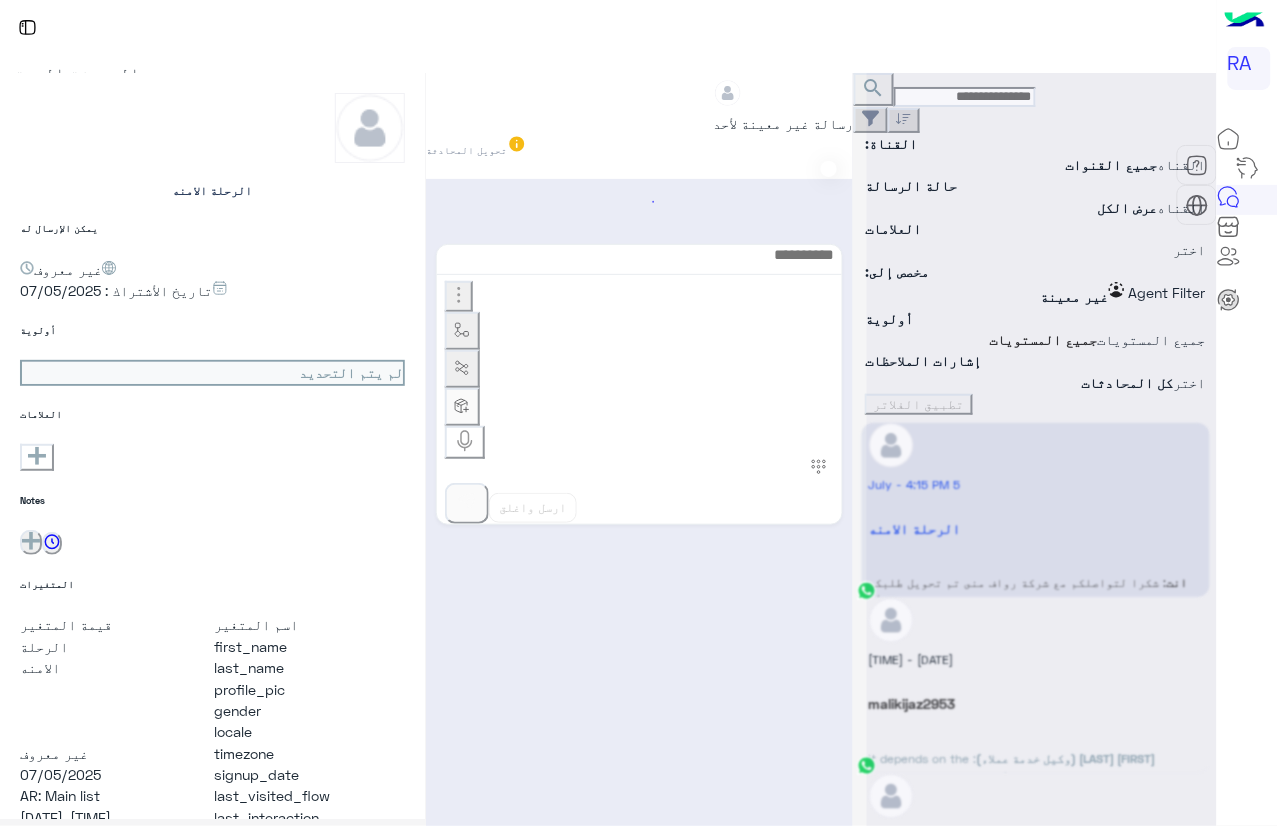 scroll, scrollTop: 2871, scrollLeft: 0, axis: vertical 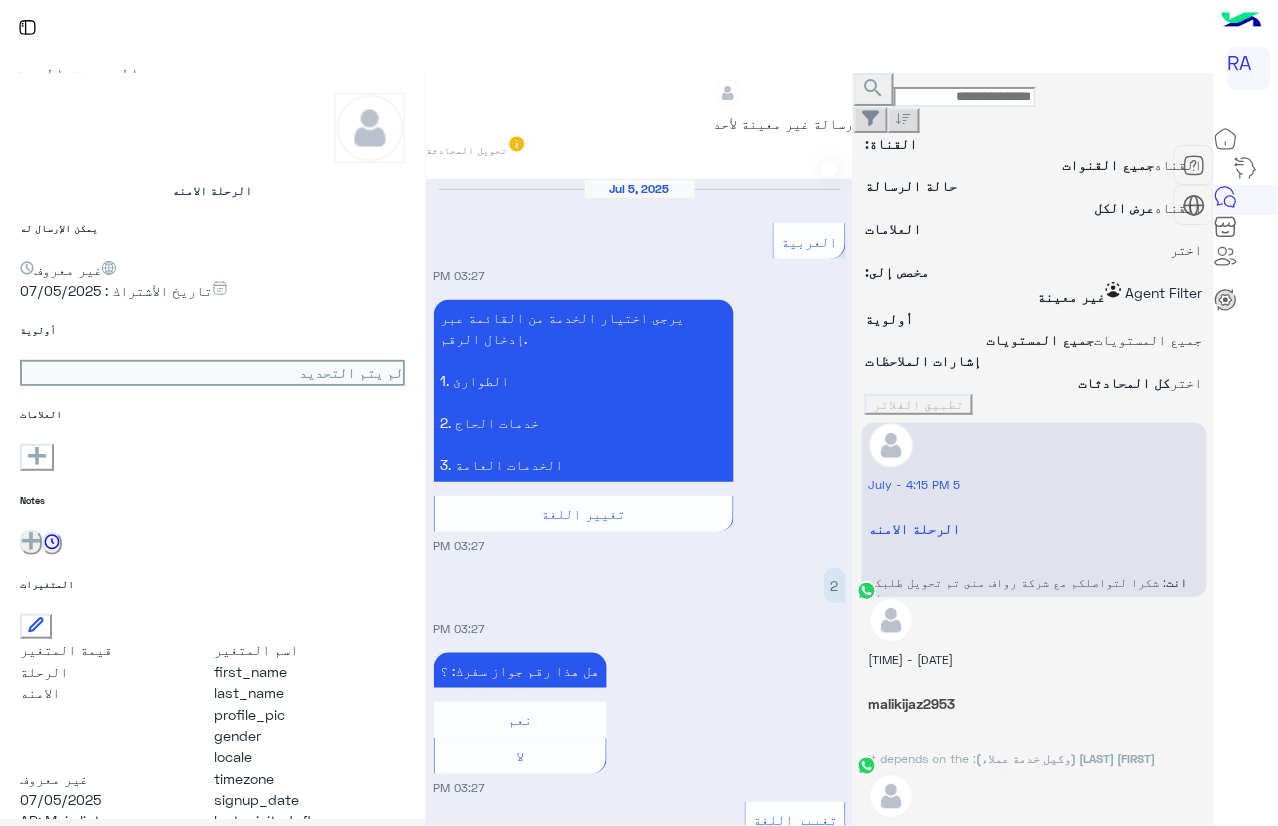 click on "إعادة تحميل" at bounding box center (1212, 1178) 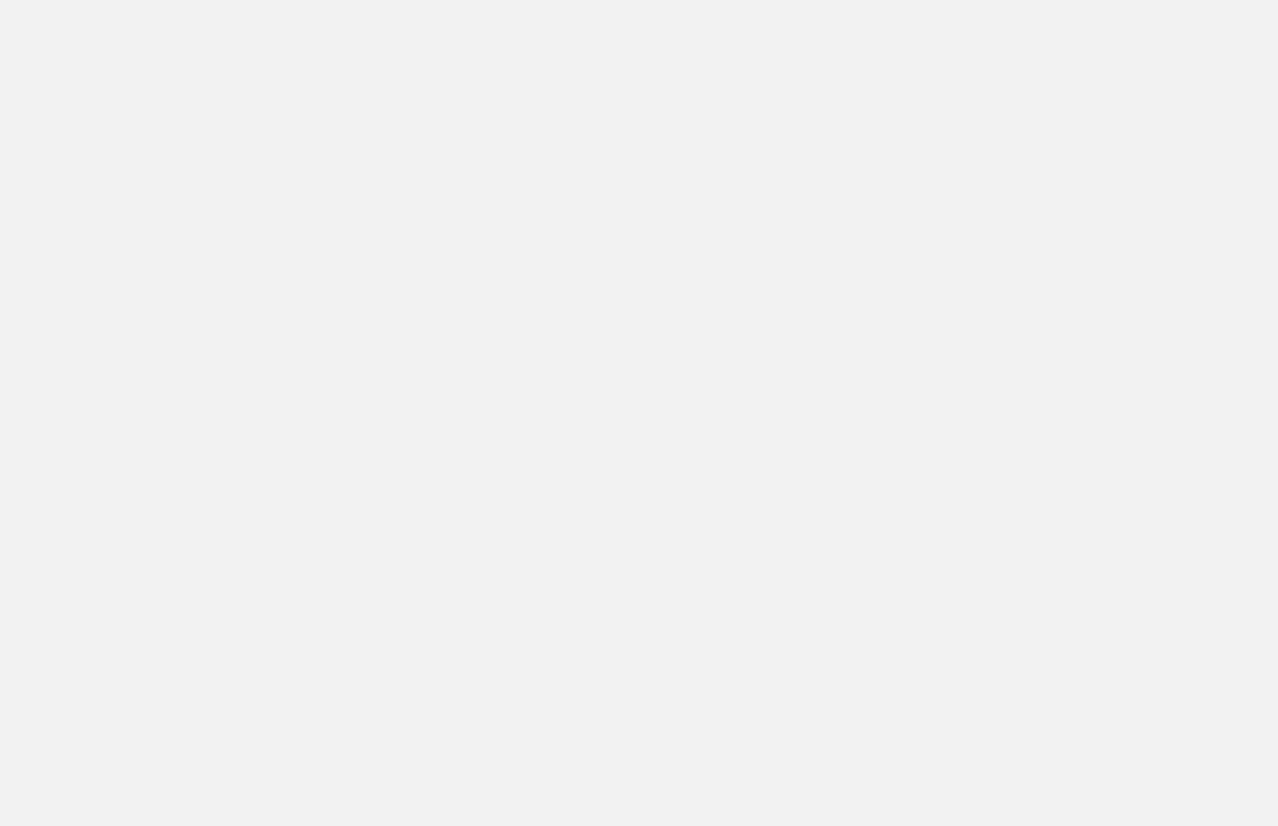 scroll, scrollTop: 0, scrollLeft: 0, axis: both 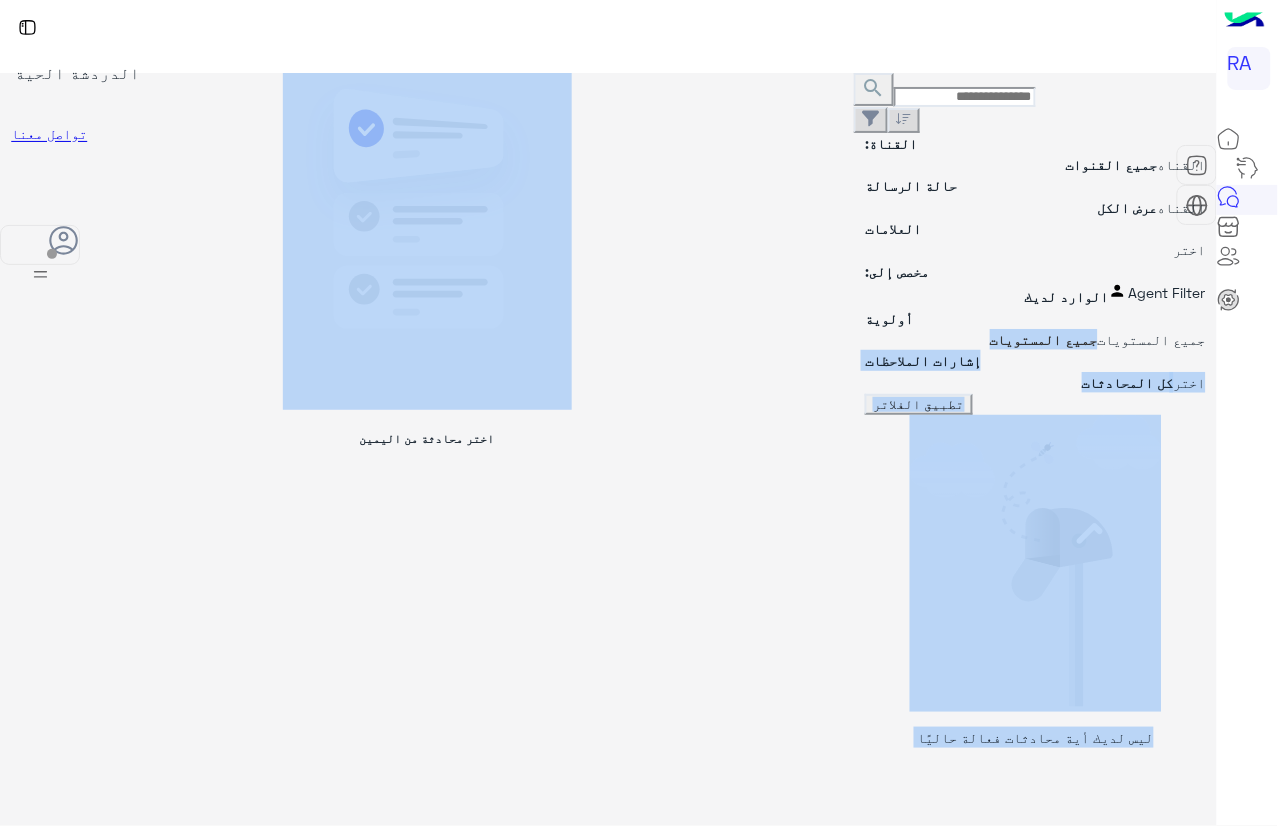 drag, startPoint x: 836, startPoint y: 397, endPoint x: 1092, endPoint y: 222, distance: 310.09836 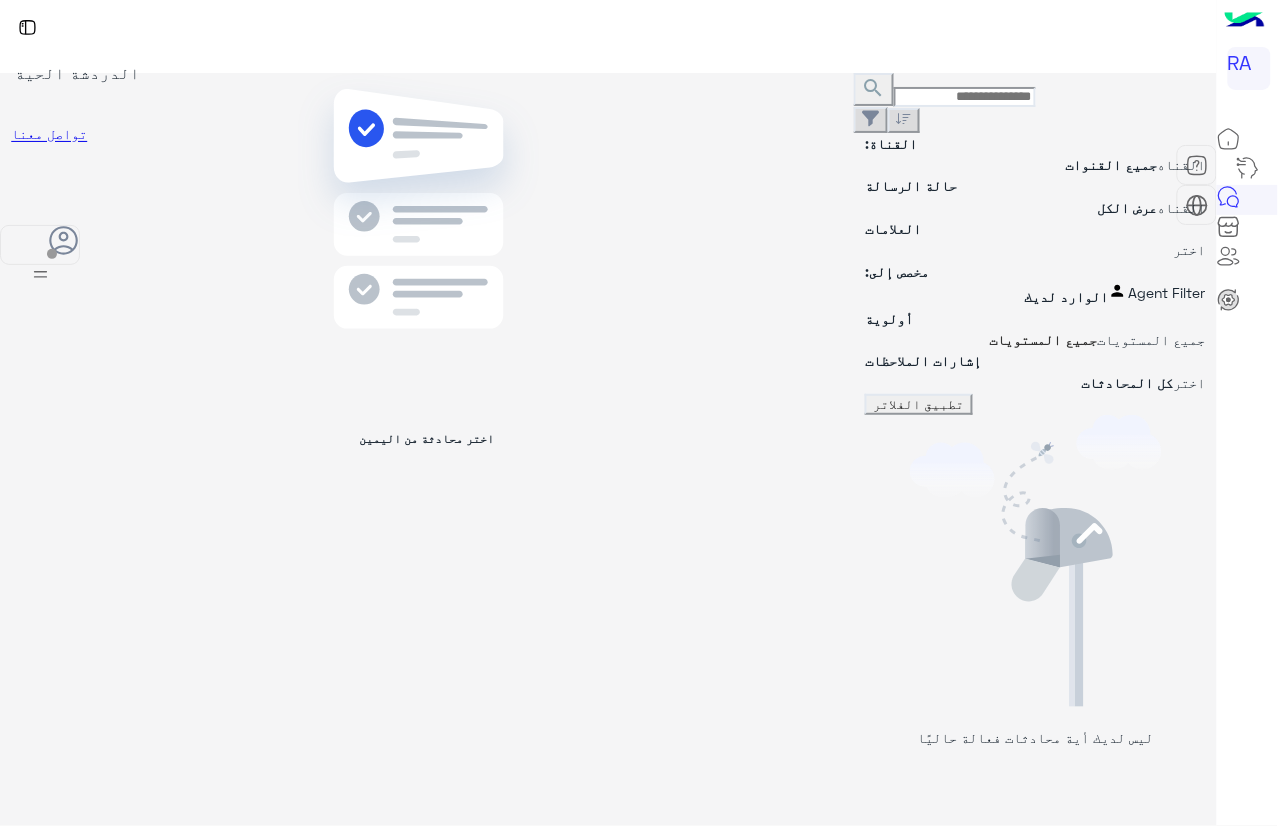 click at bounding box center [865, 295] 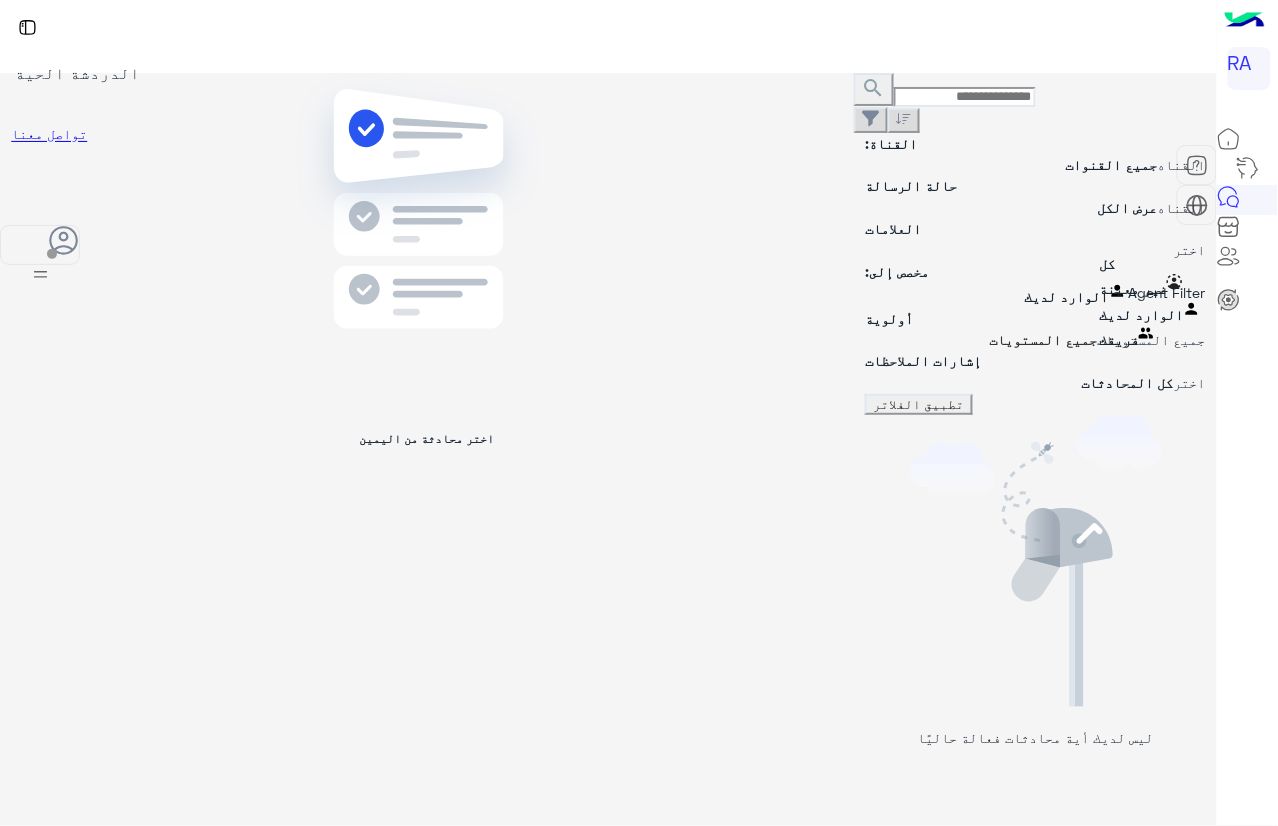 click on "غير معينة" at bounding box center (1133, 288) 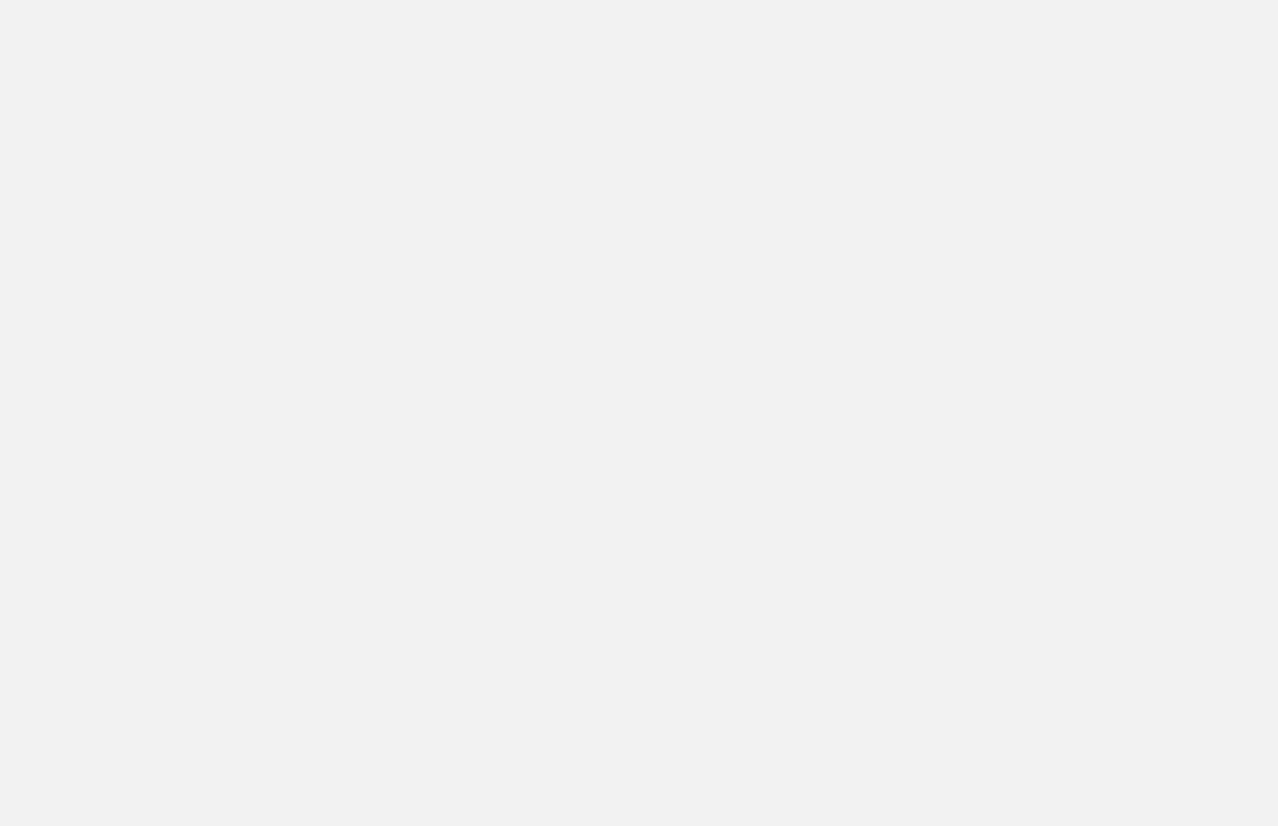 scroll, scrollTop: 0, scrollLeft: 0, axis: both 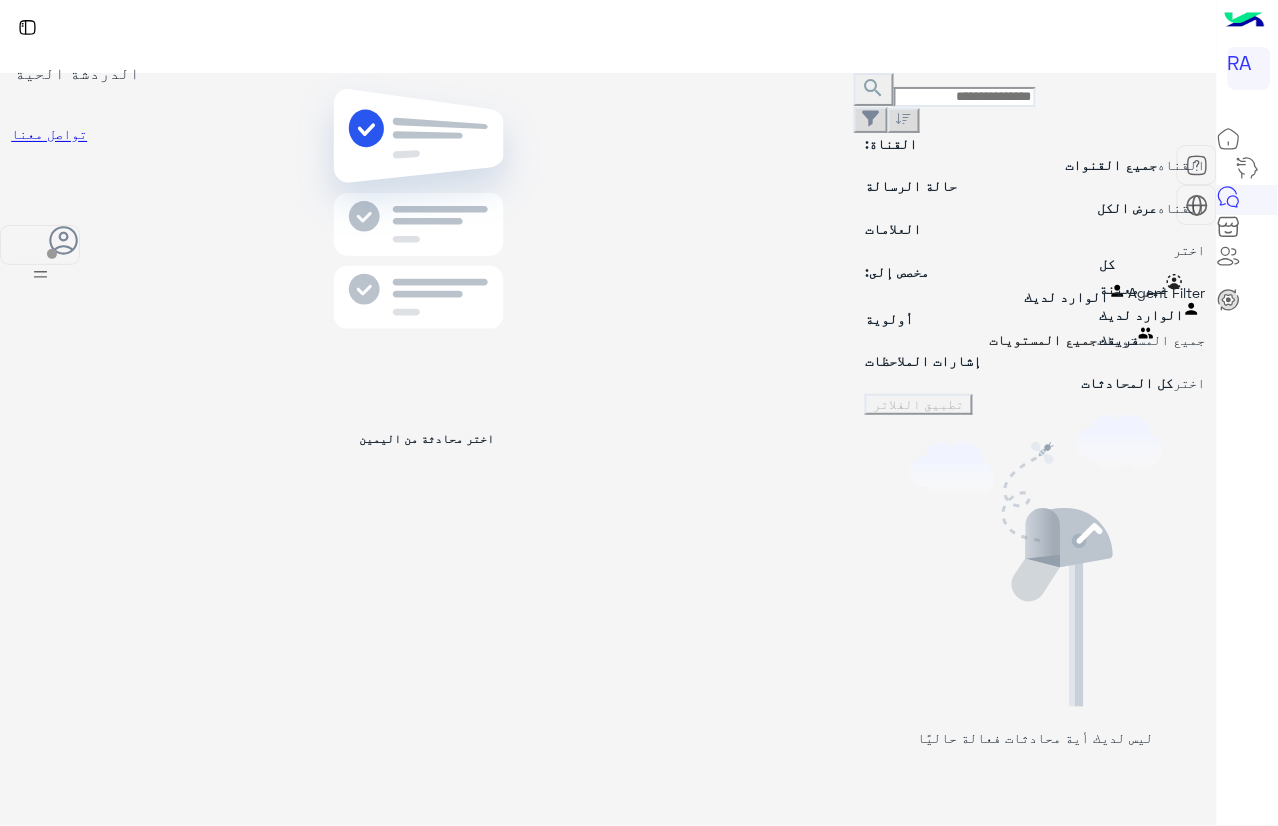 click at bounding box center (1035, 292) 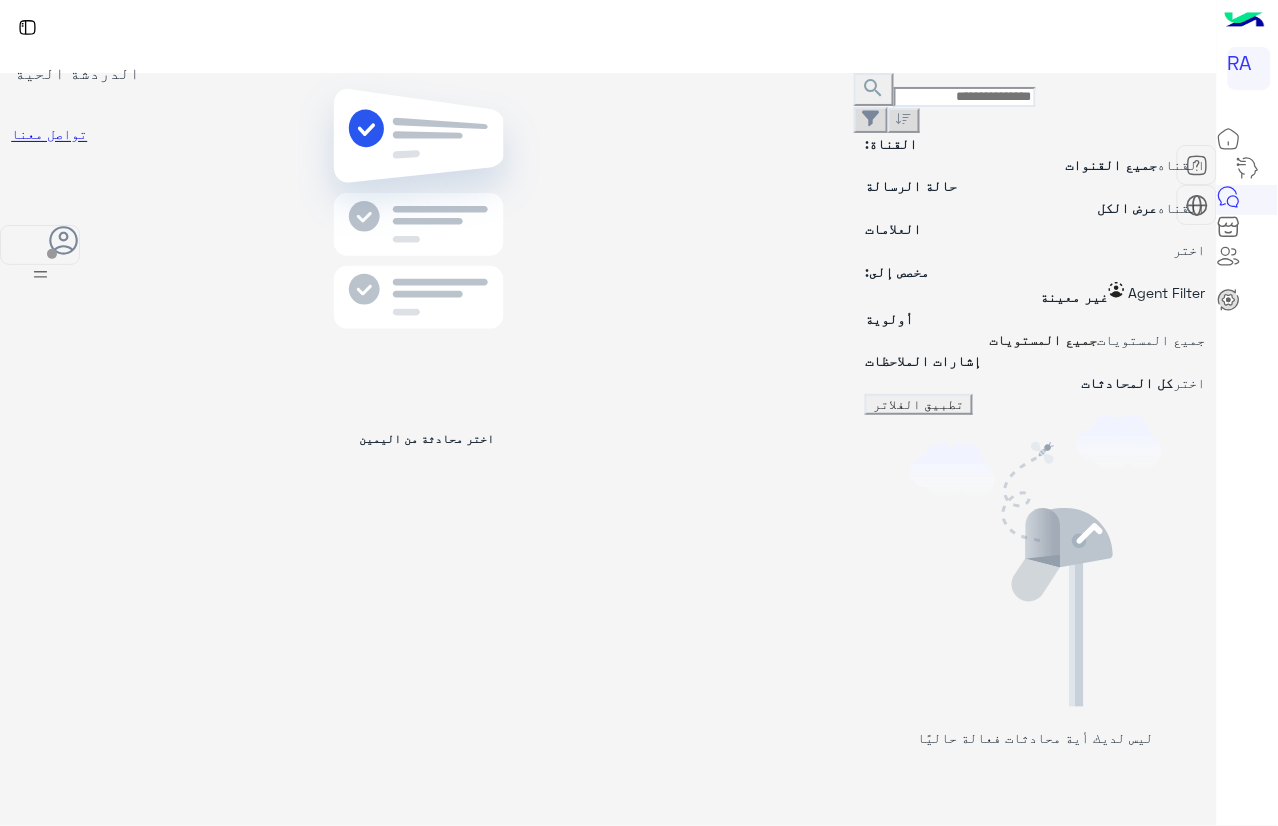 click on "تطبيق الفلاتر" at bounding box center [919, 404] 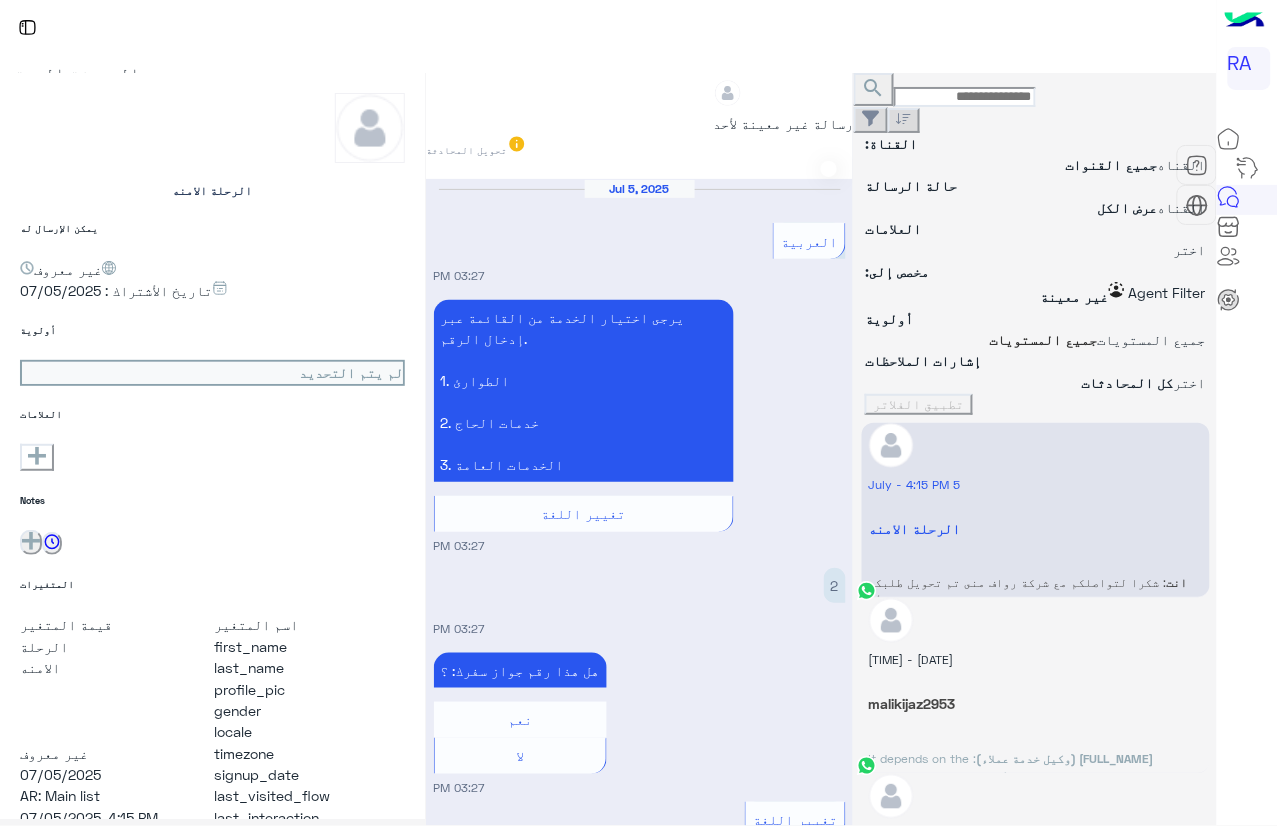 scroll, scrollTop: 2871, scrollLeft: 0, axis: vertical 